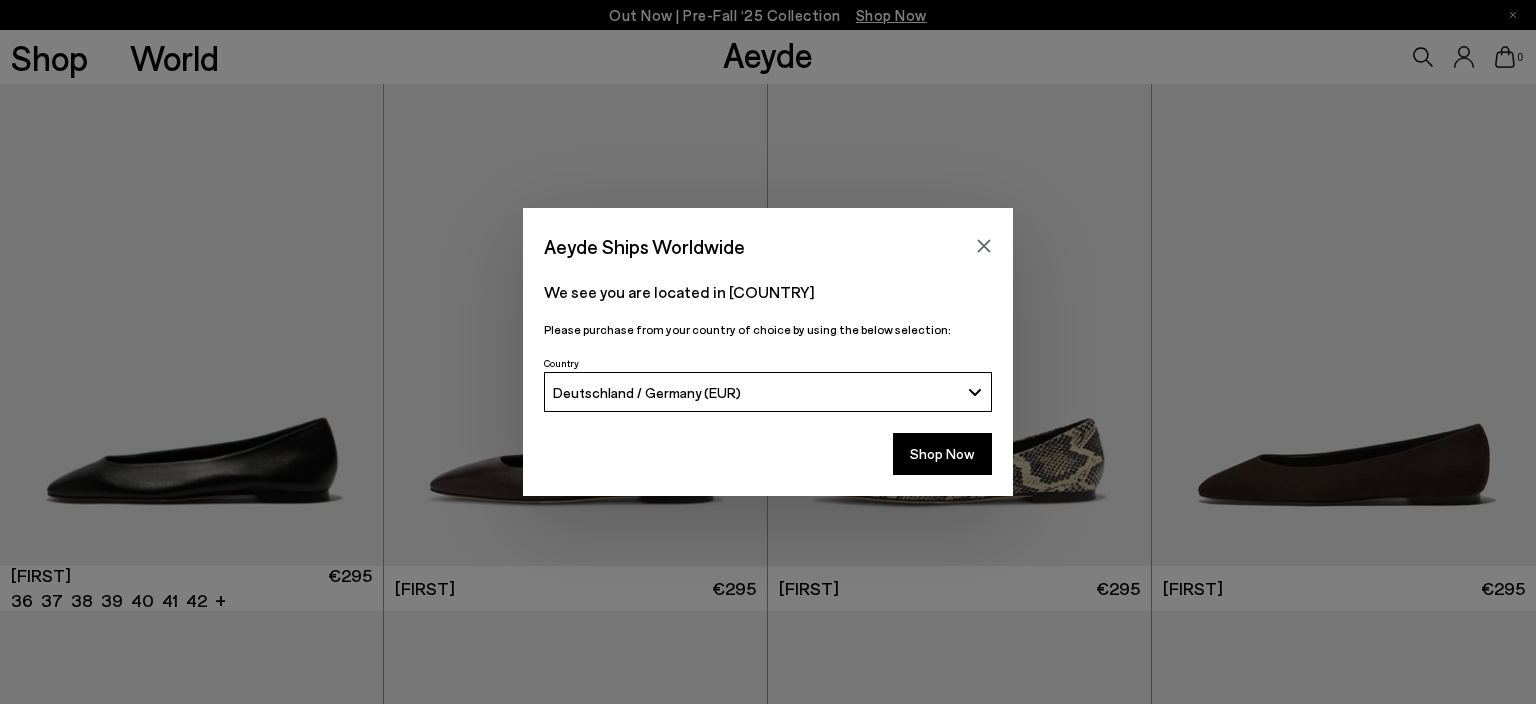 scroll, scrollTop: 0, scrollLeft: 0, axis: both 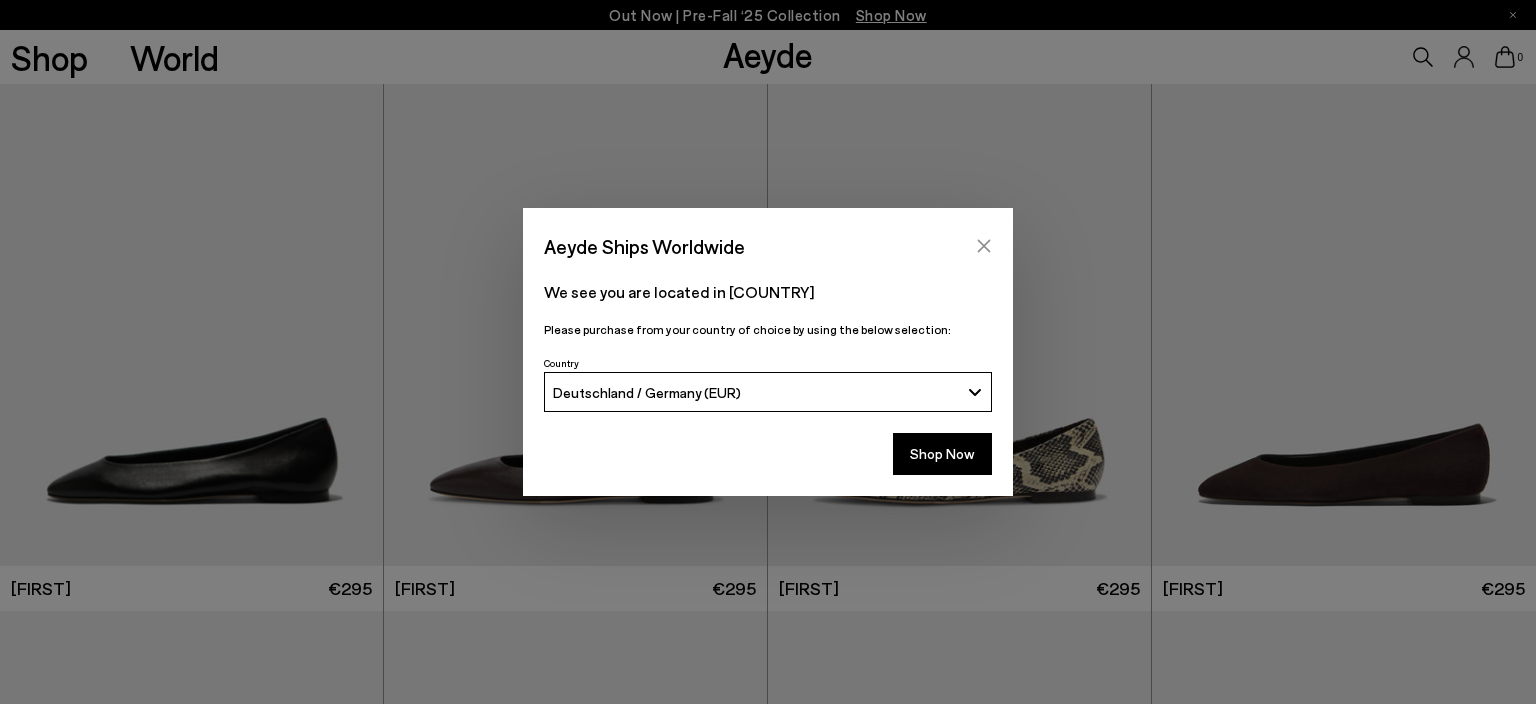 click 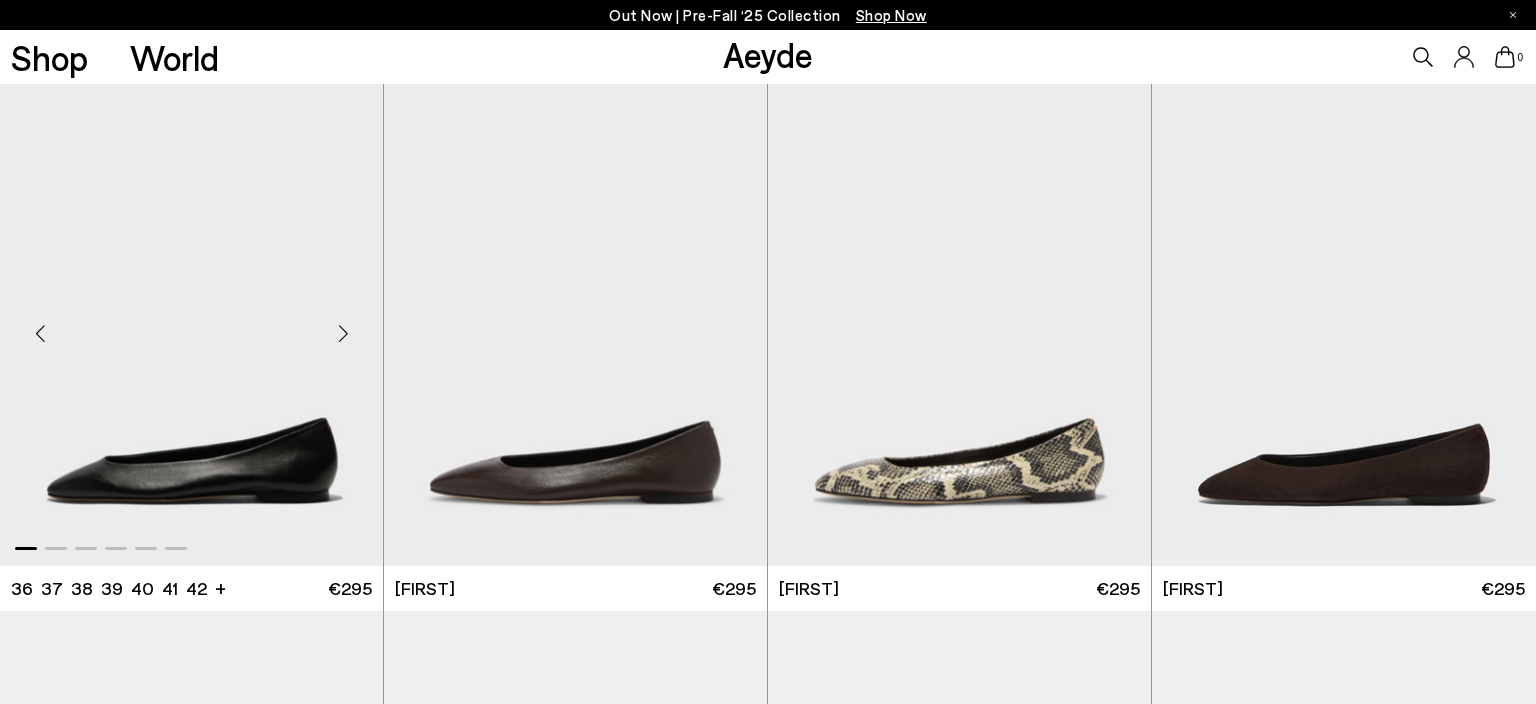 click at bounding box center (343, 333) 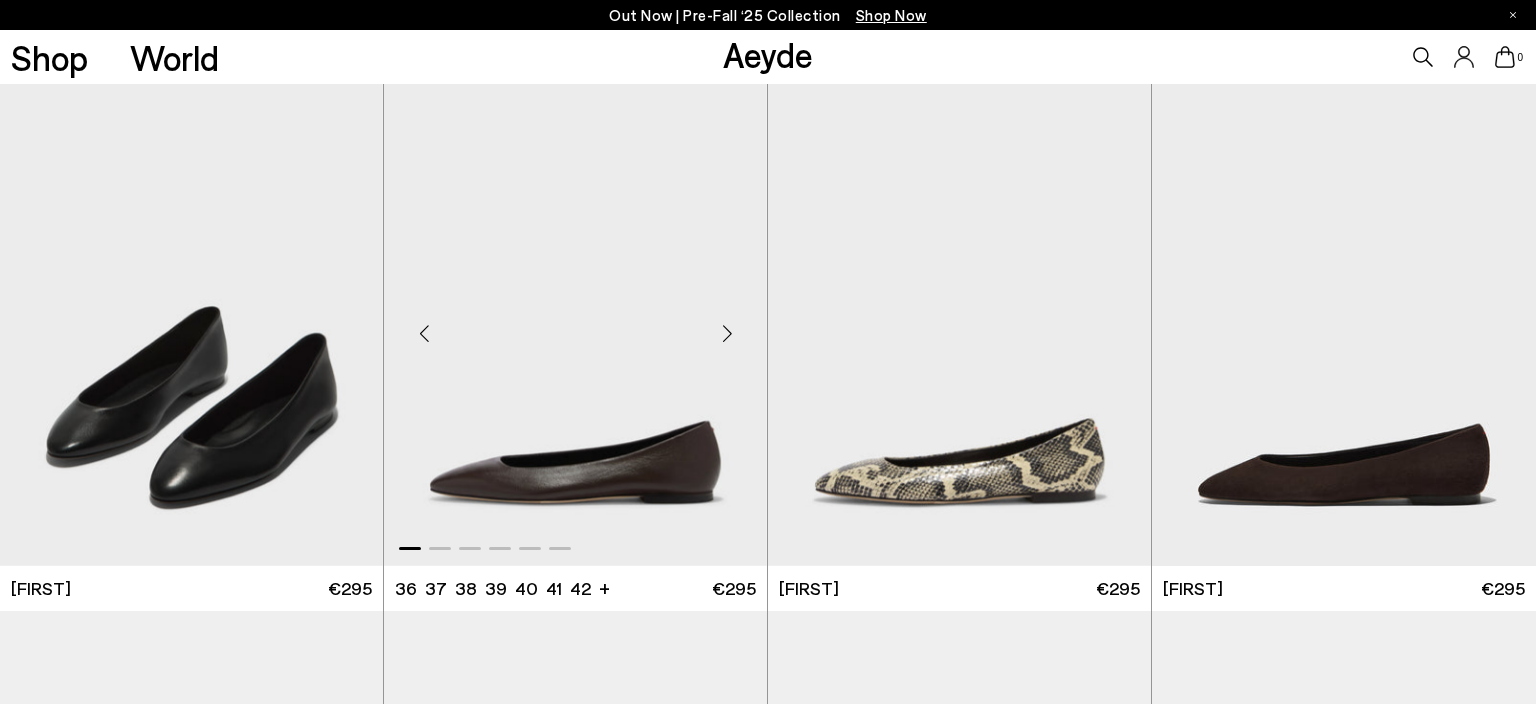 click at bounding box center (727, 333) 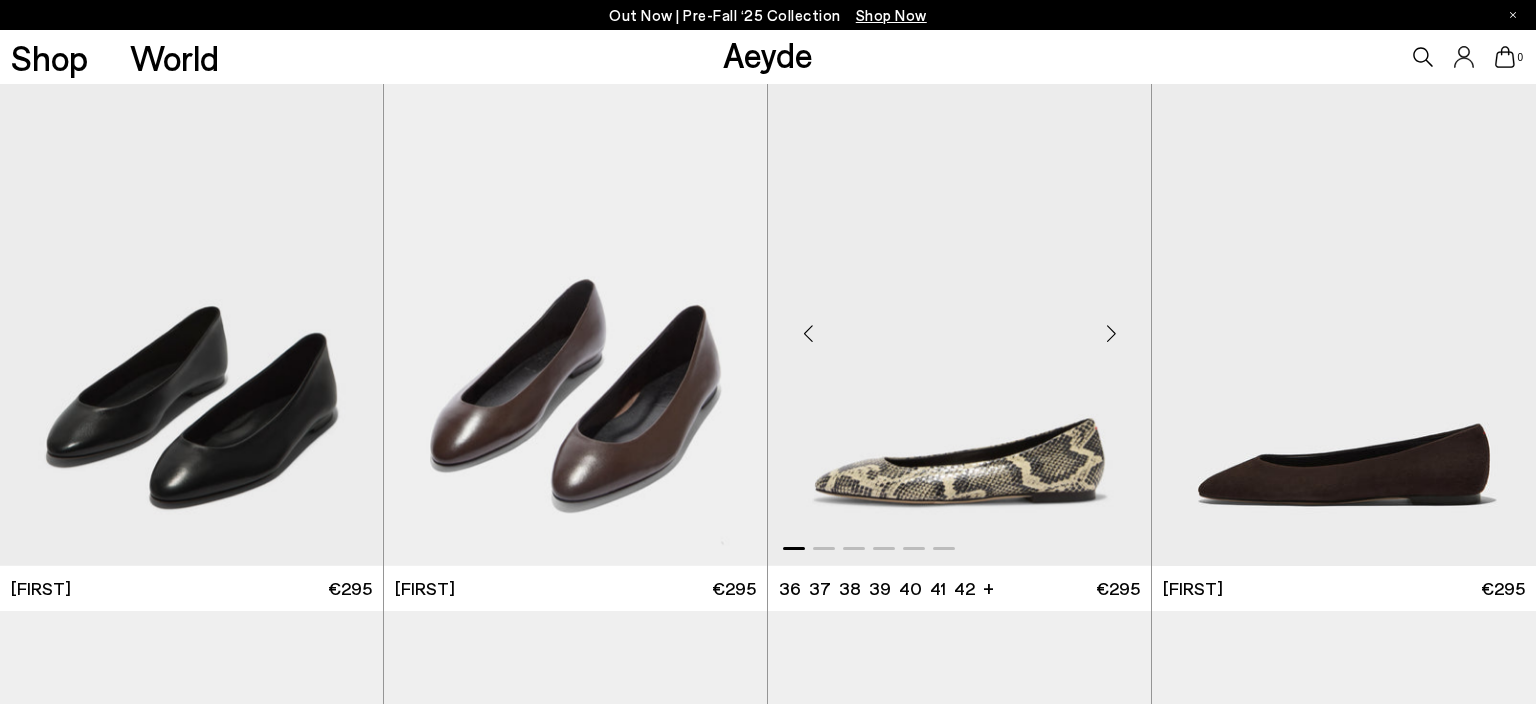 click at bounding box center (1111, 333) 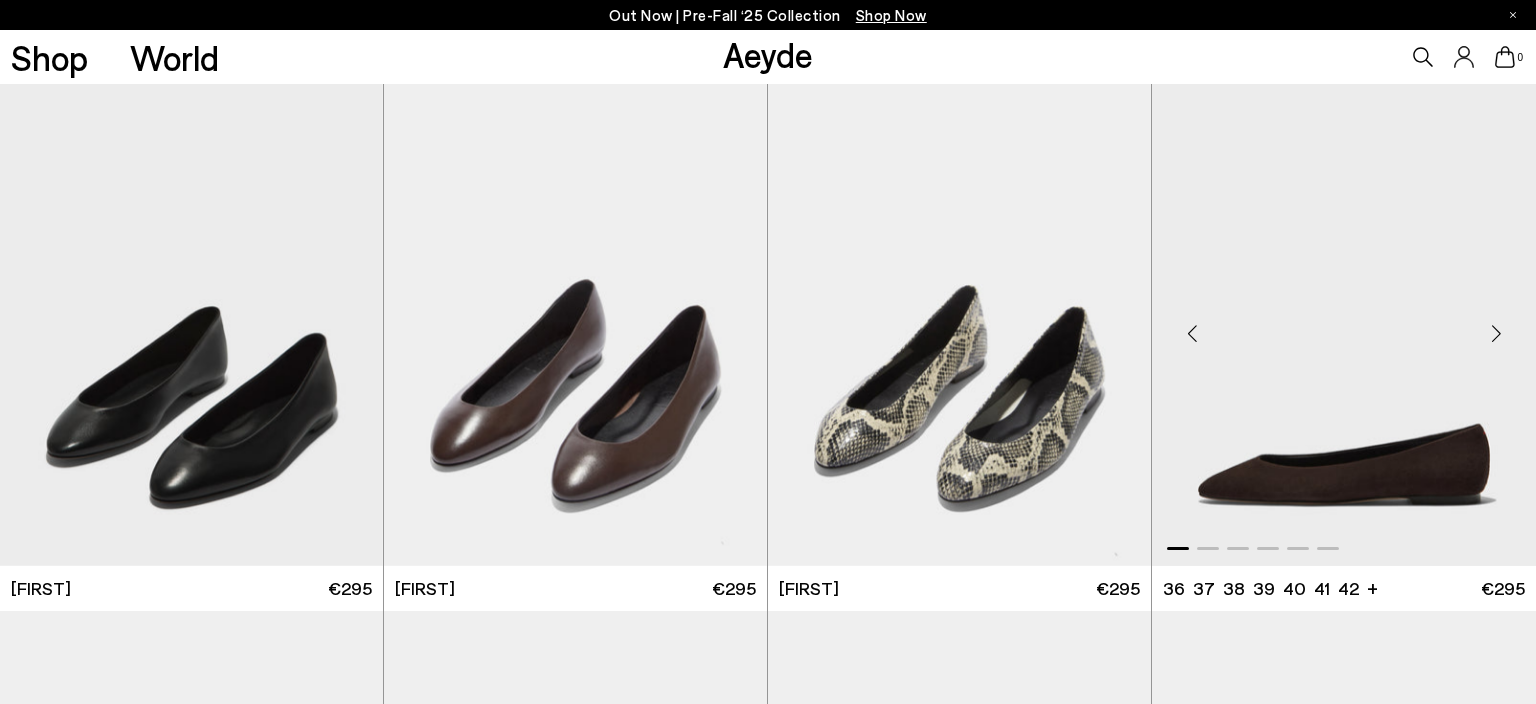 click at bounding box center (1496, 333) 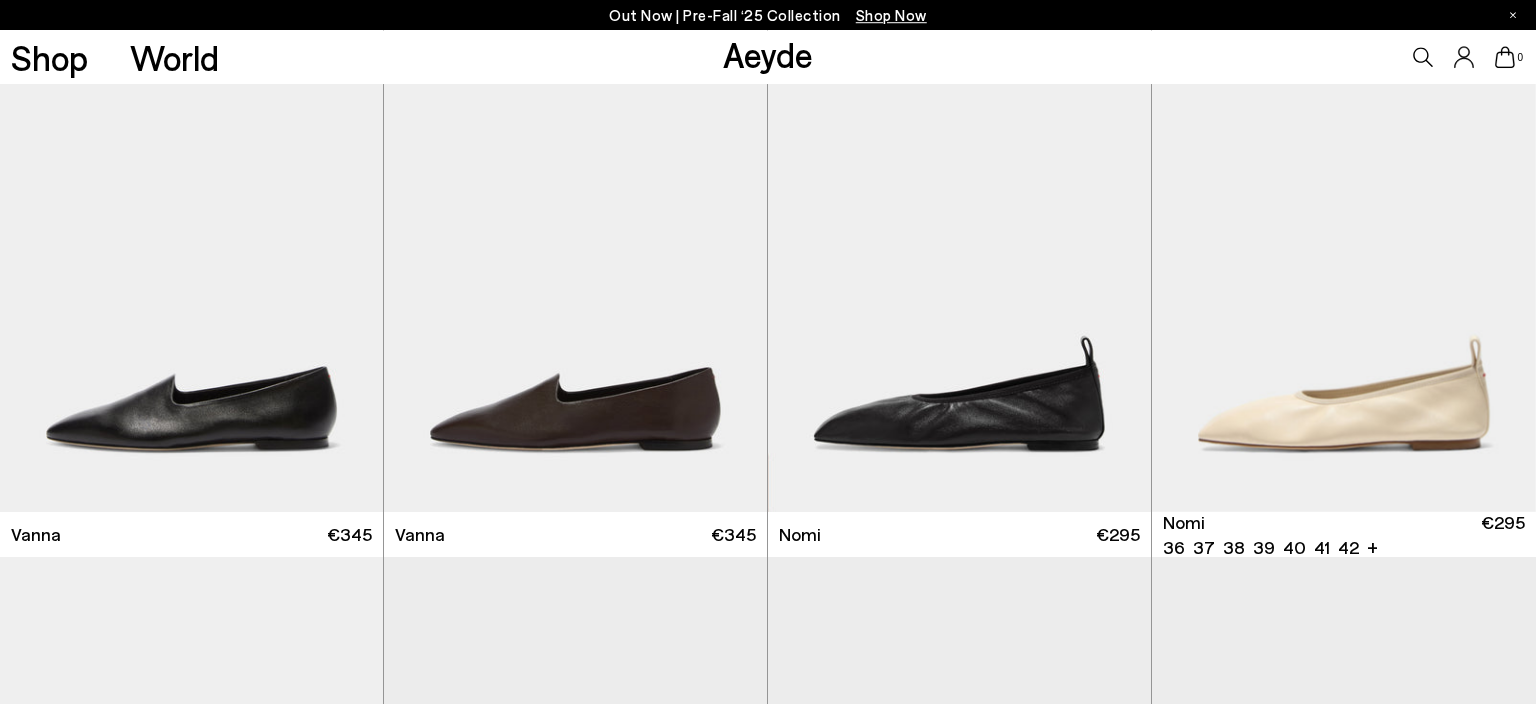 scroll, scrollTop: 633, scrollLeft: 0, axis: vertical 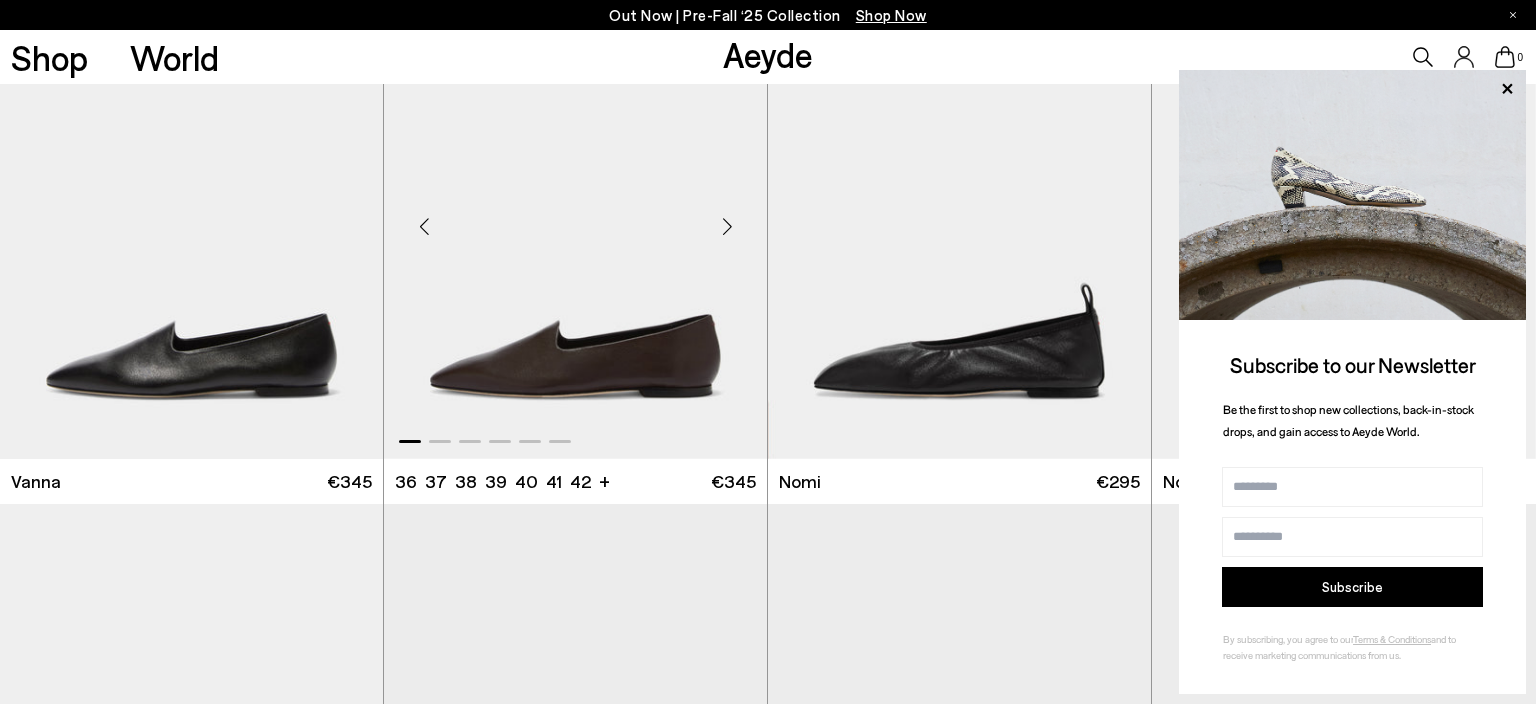 click at bounding box center [727, 227] 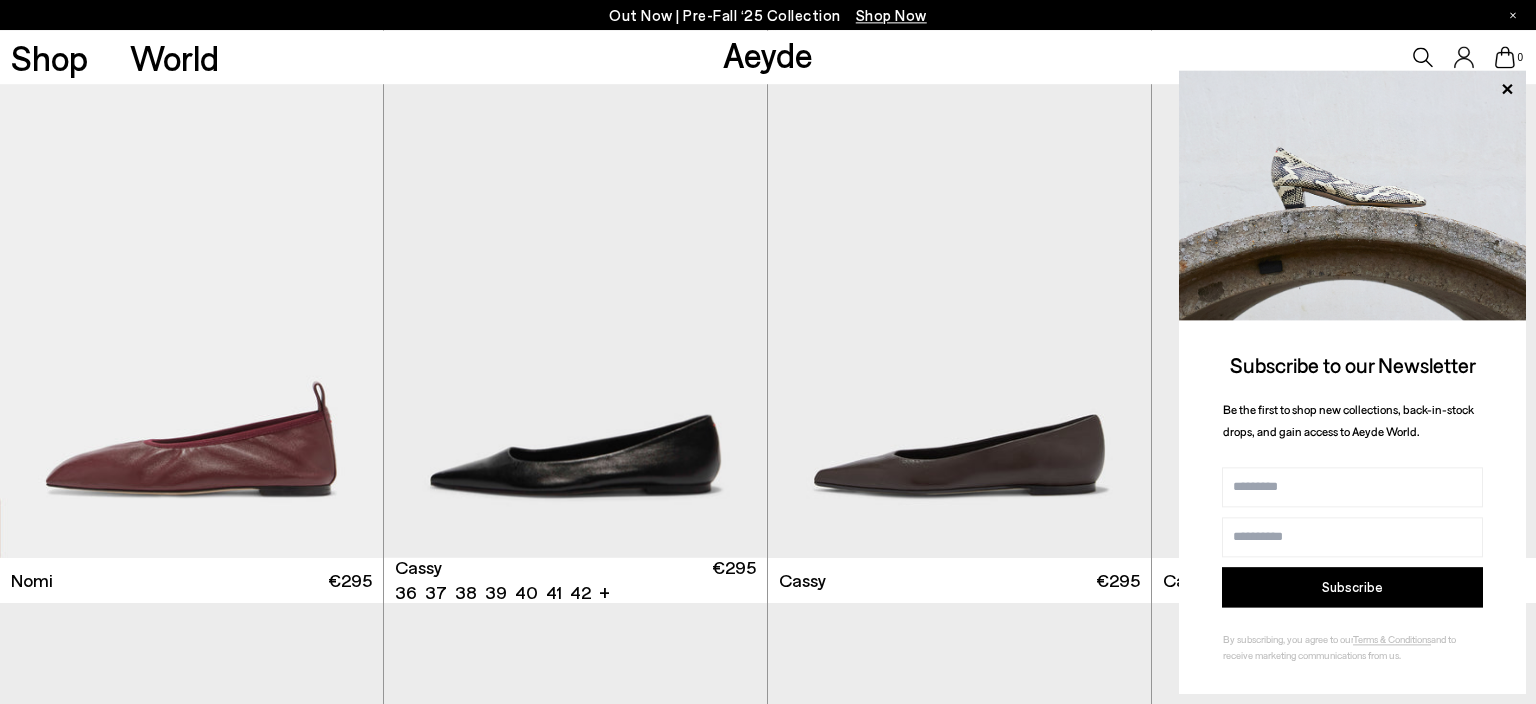 scroll, scrollTop: 1161, scrollLeft: 0, axis: vertical 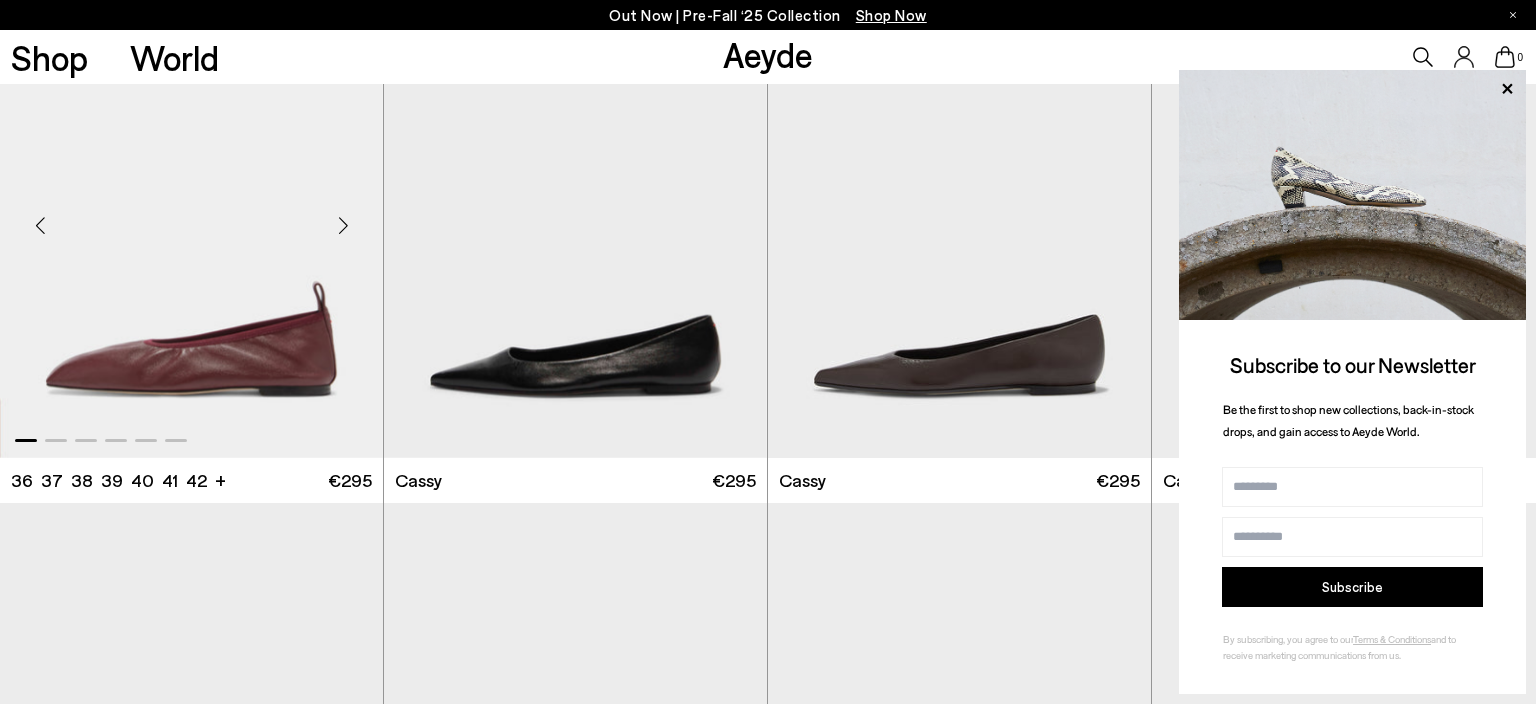 click at bounding box center [343, 225] 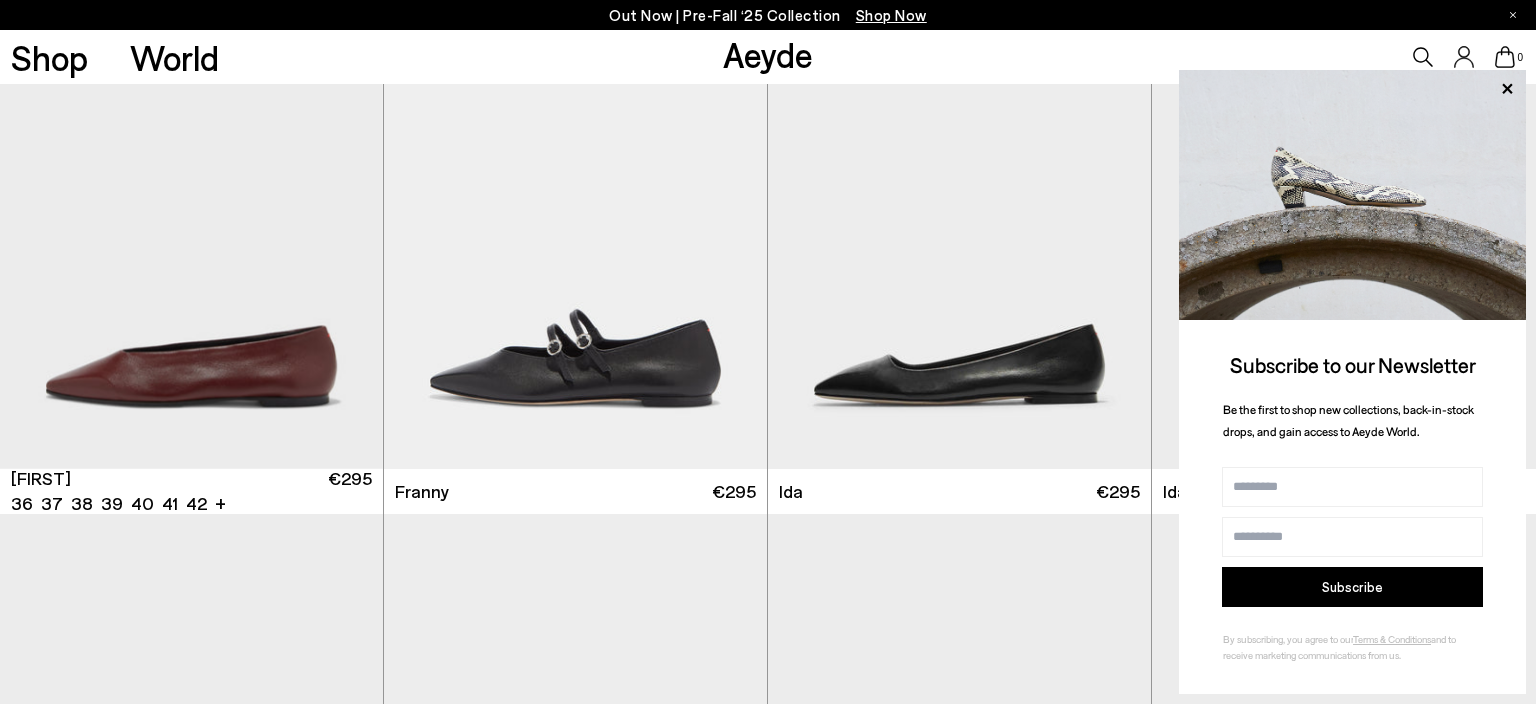 scroll, scrollTop: 2217, scrollLeft: 0, axis: vertical 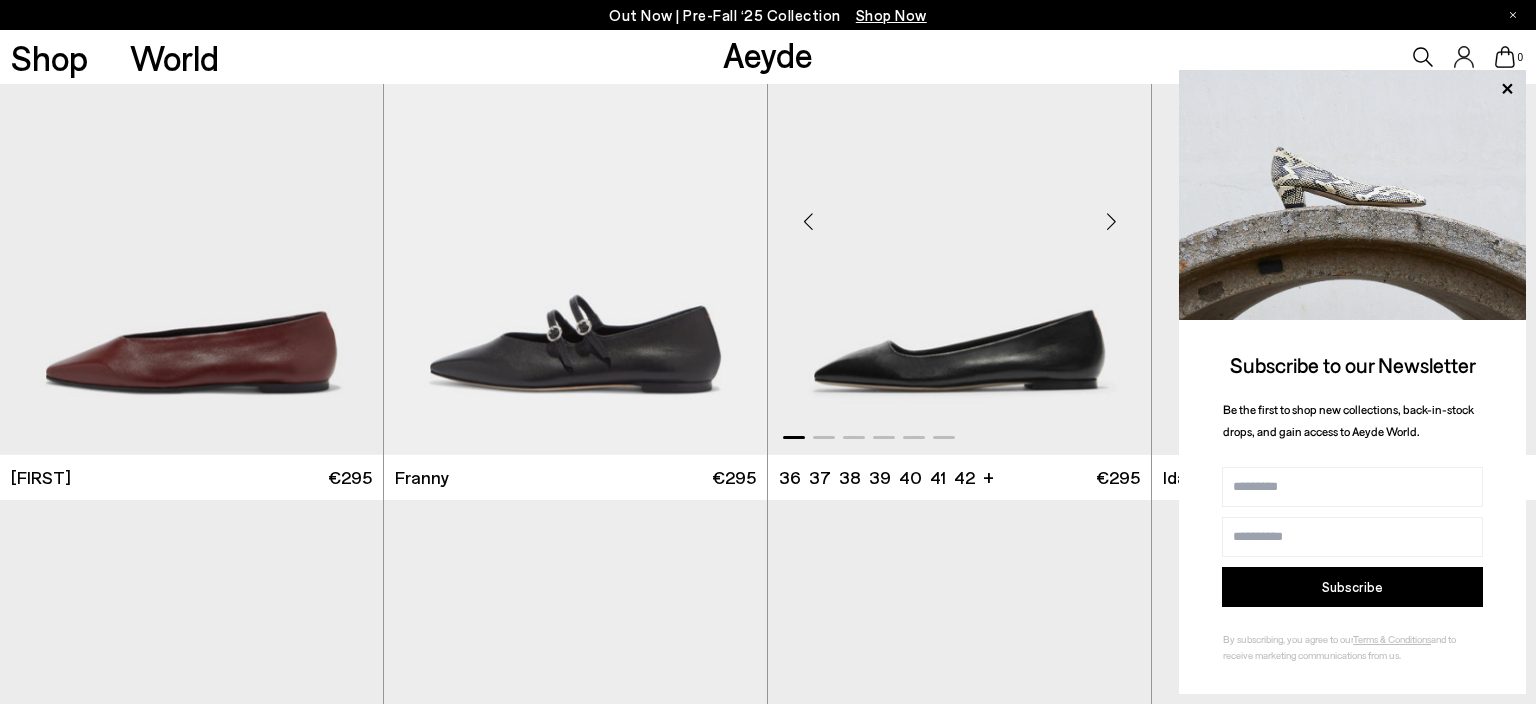 click at bounding box center (1111, 222) 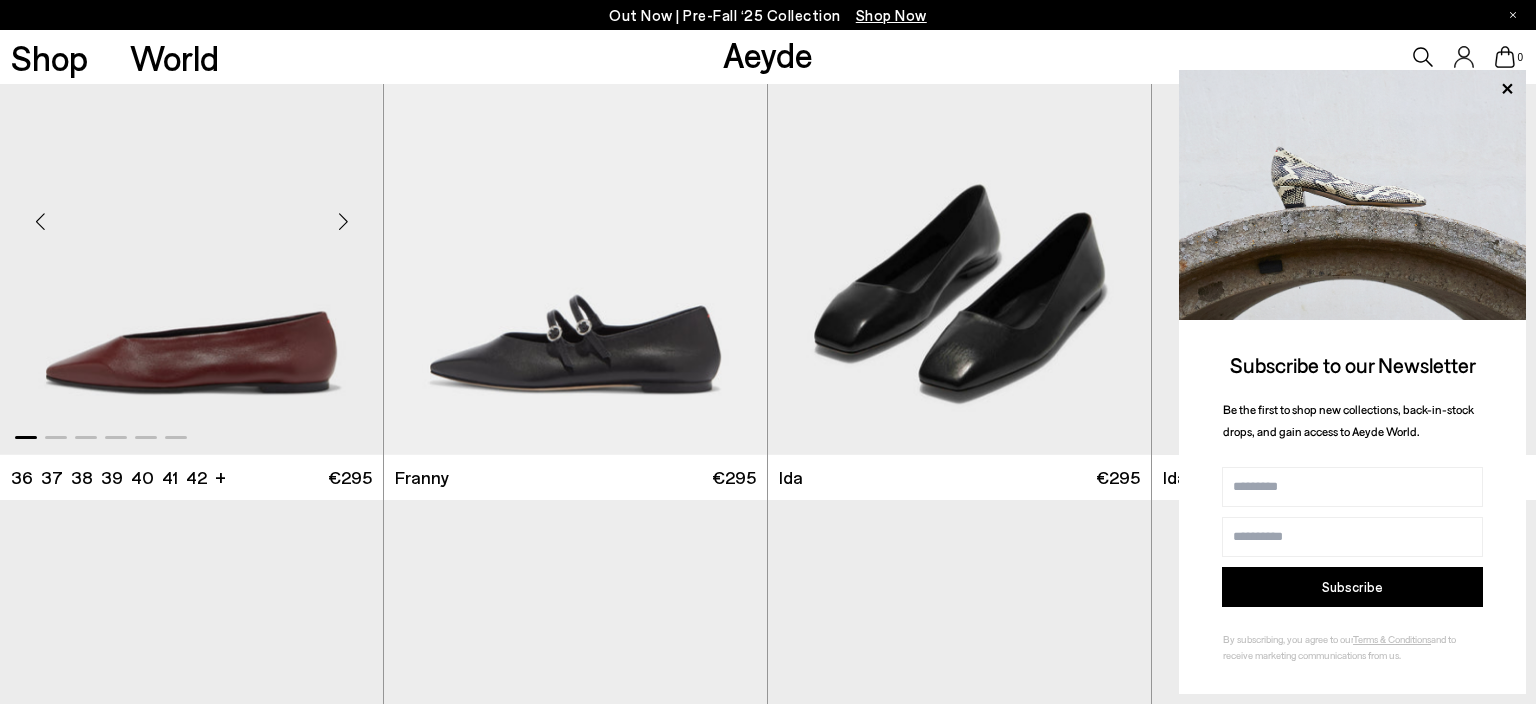 click at bounding box center (343, 222) 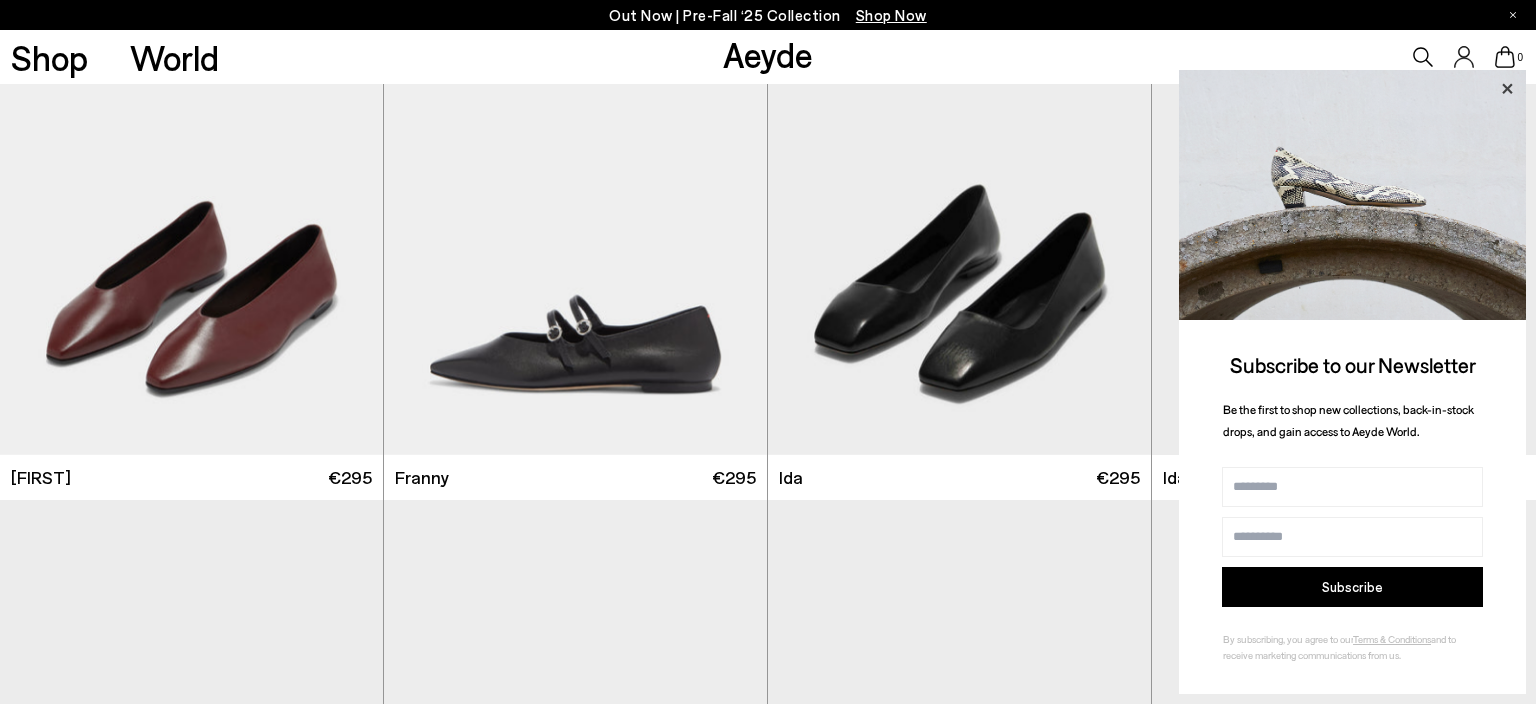 click 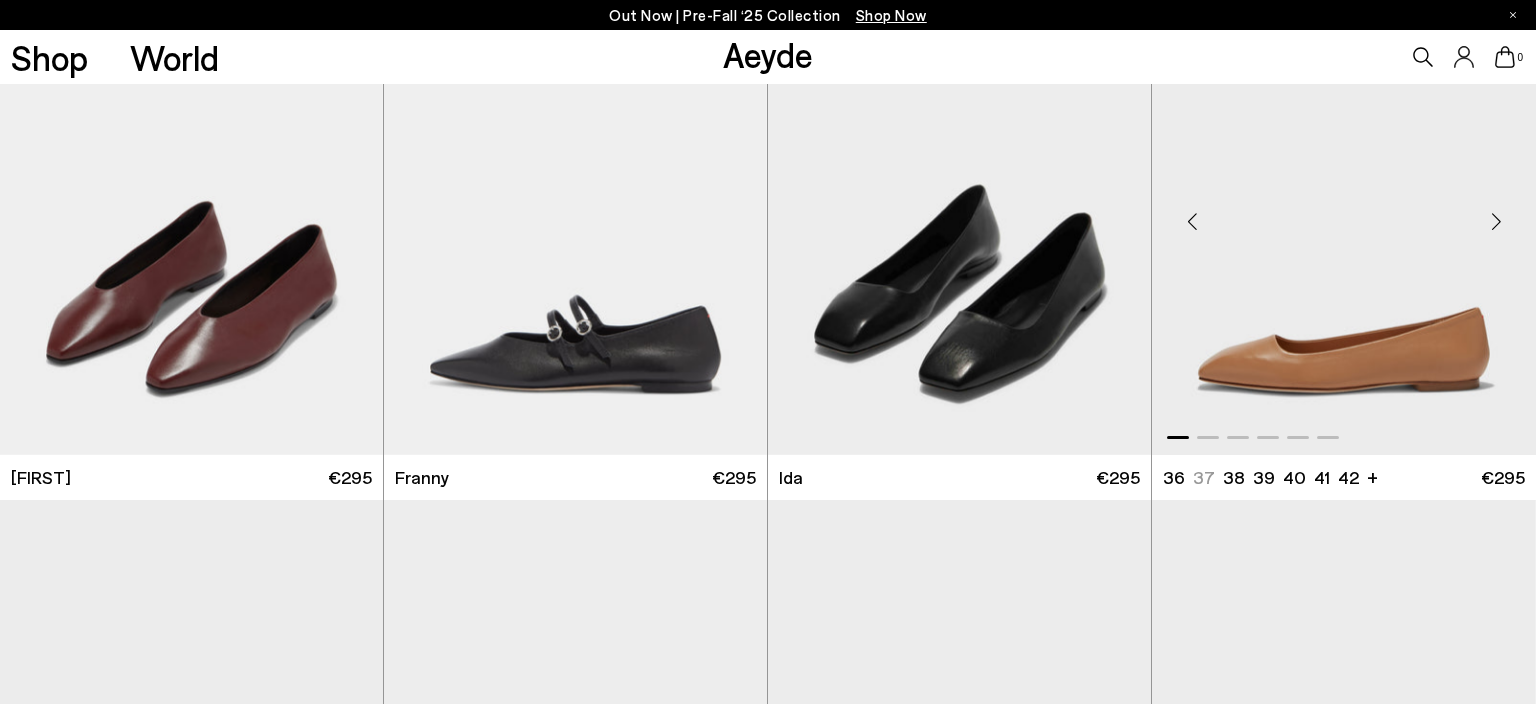 click at bounding box center (1344, 213) 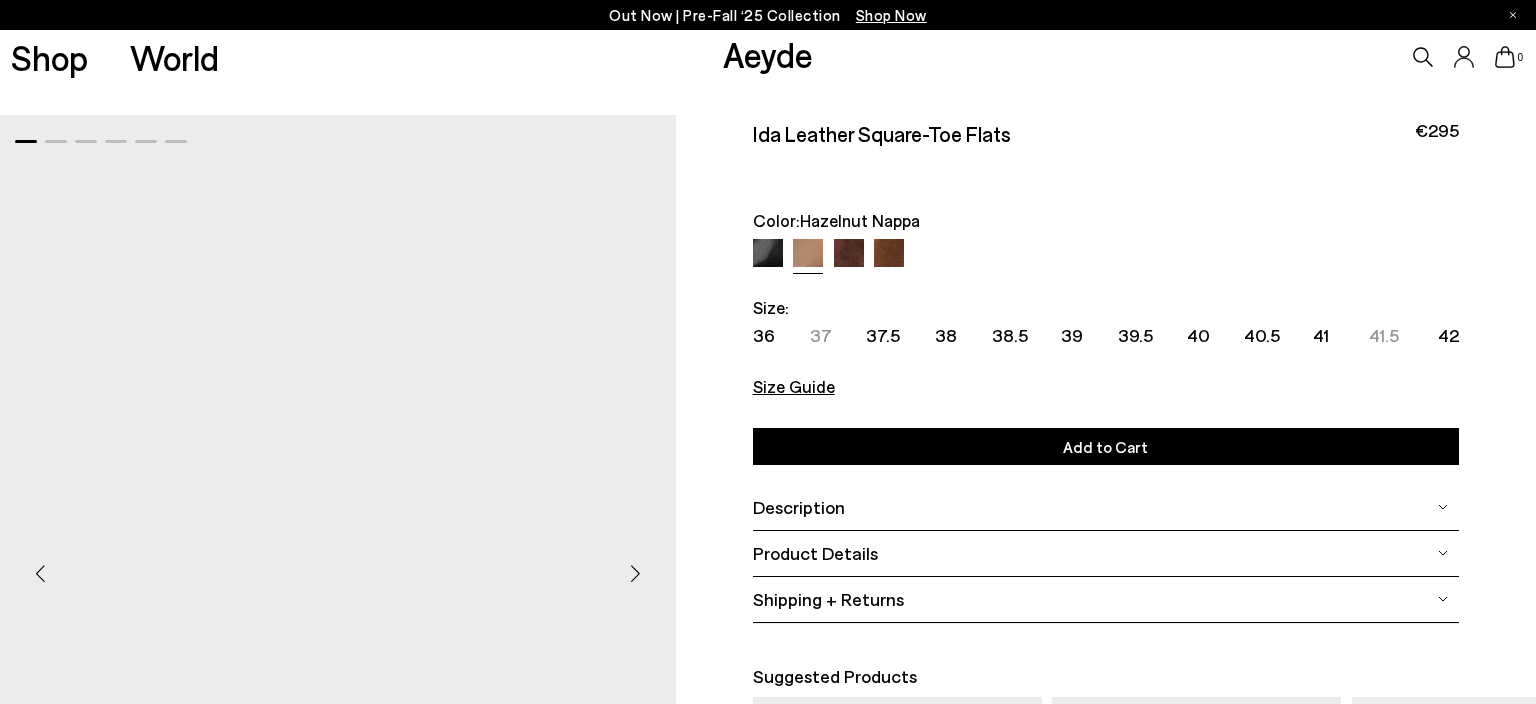 scroll, scrollTop: 0, scrollLeft: 0, axis: both 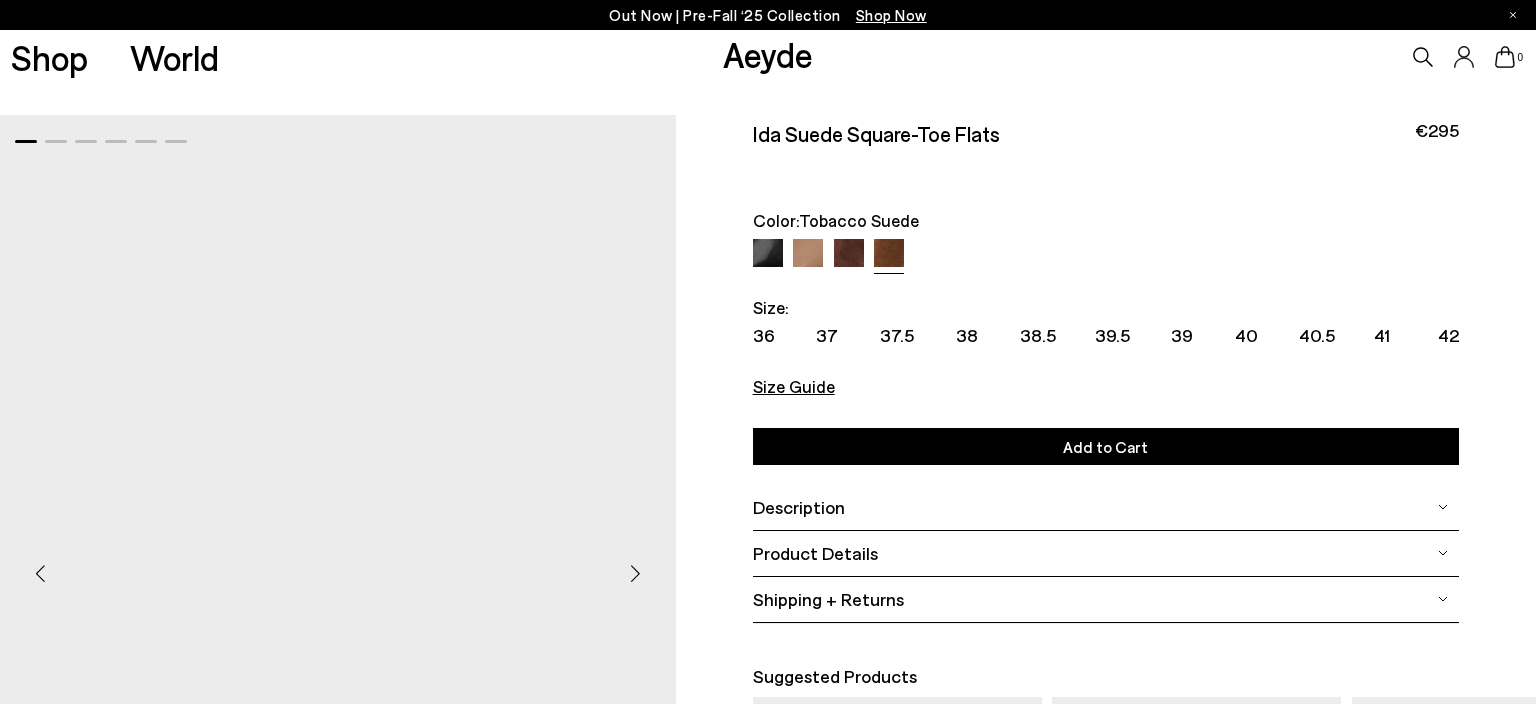click at bounding box center (808, 254) 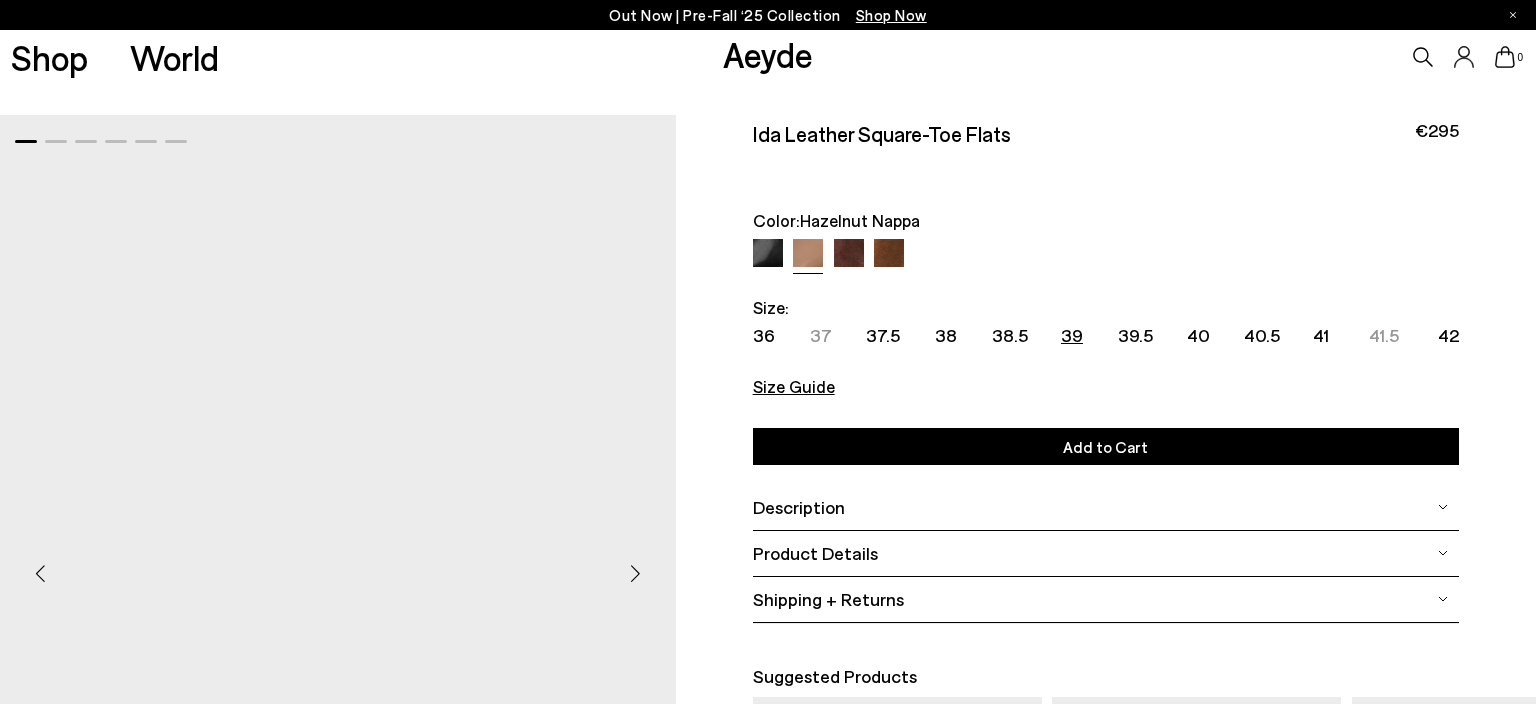 scroll, scrollTop: 0, scrollLeft: 0, axis: both 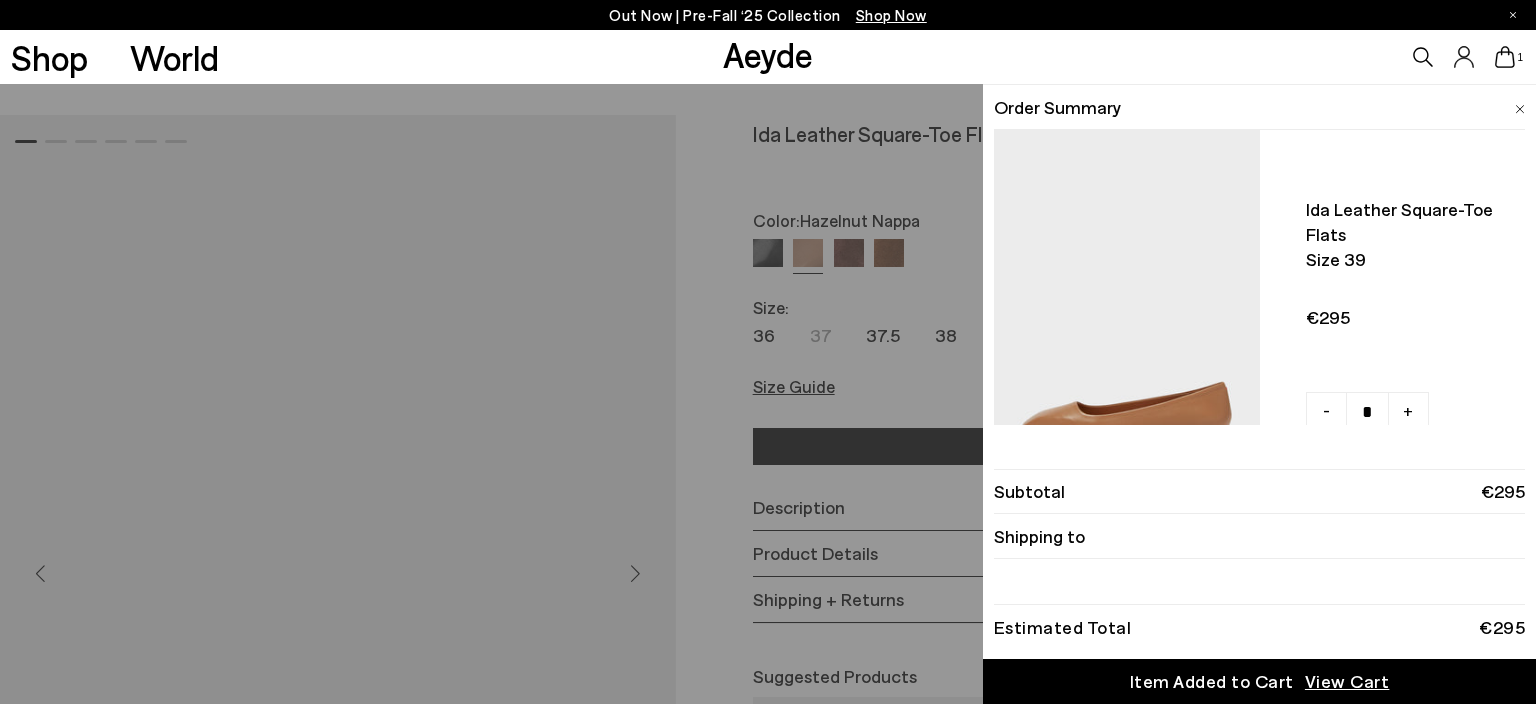 click on "Quick Add
Color
Size
View Details
Order Summary
Ida leather square-toe flats
Size
39
- +" at bounding box center [768, 394] 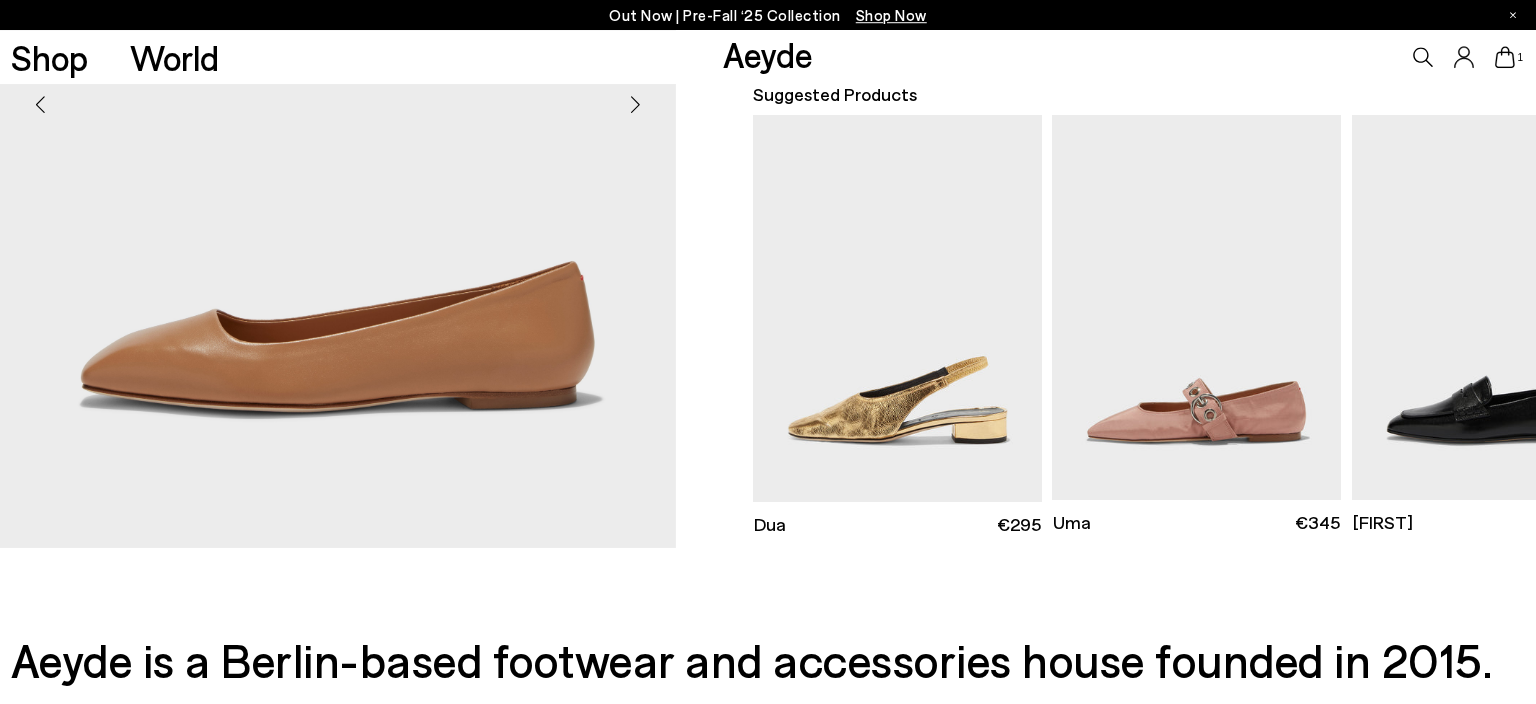 scroll, scrollTop: 528, scrollLeft: 0, axis: vertical 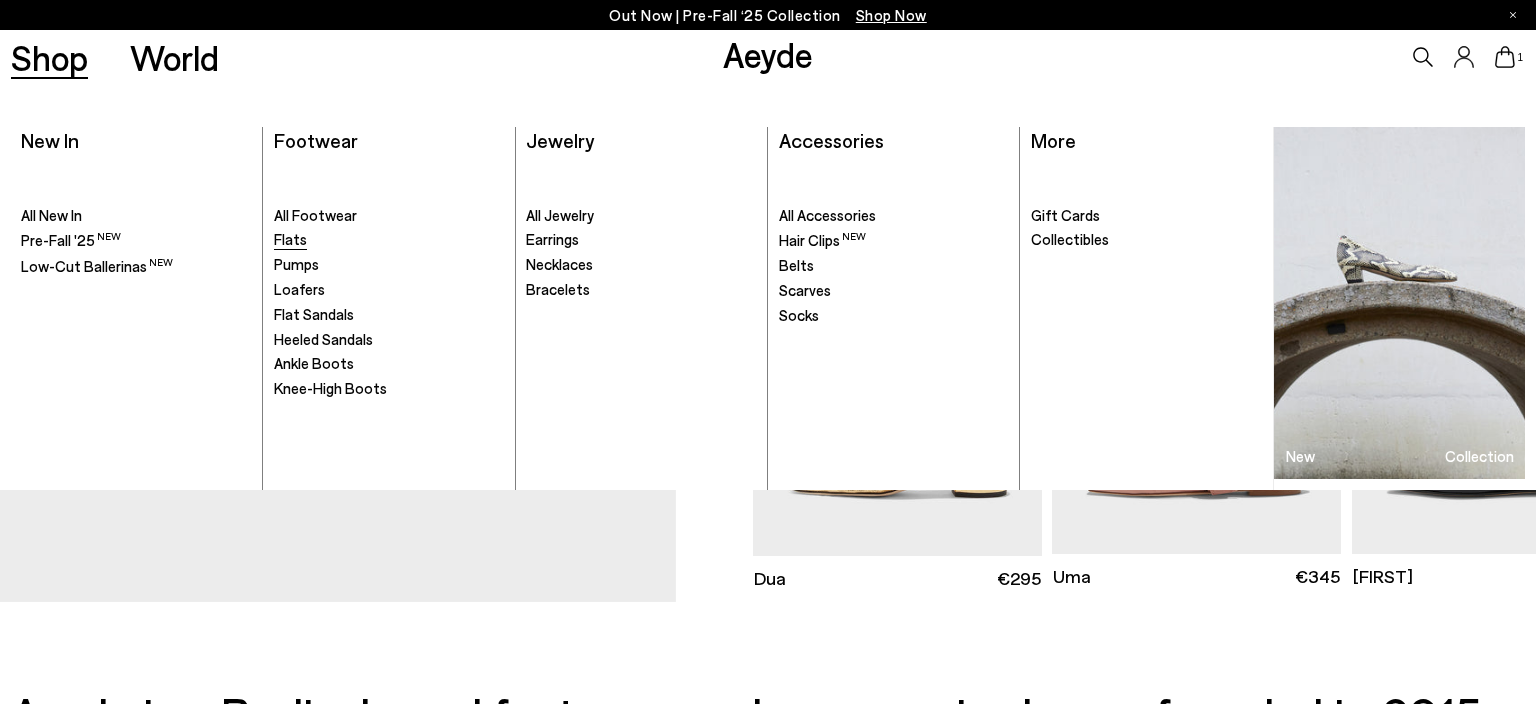click on "Flats" at bounding box center (290, 239) 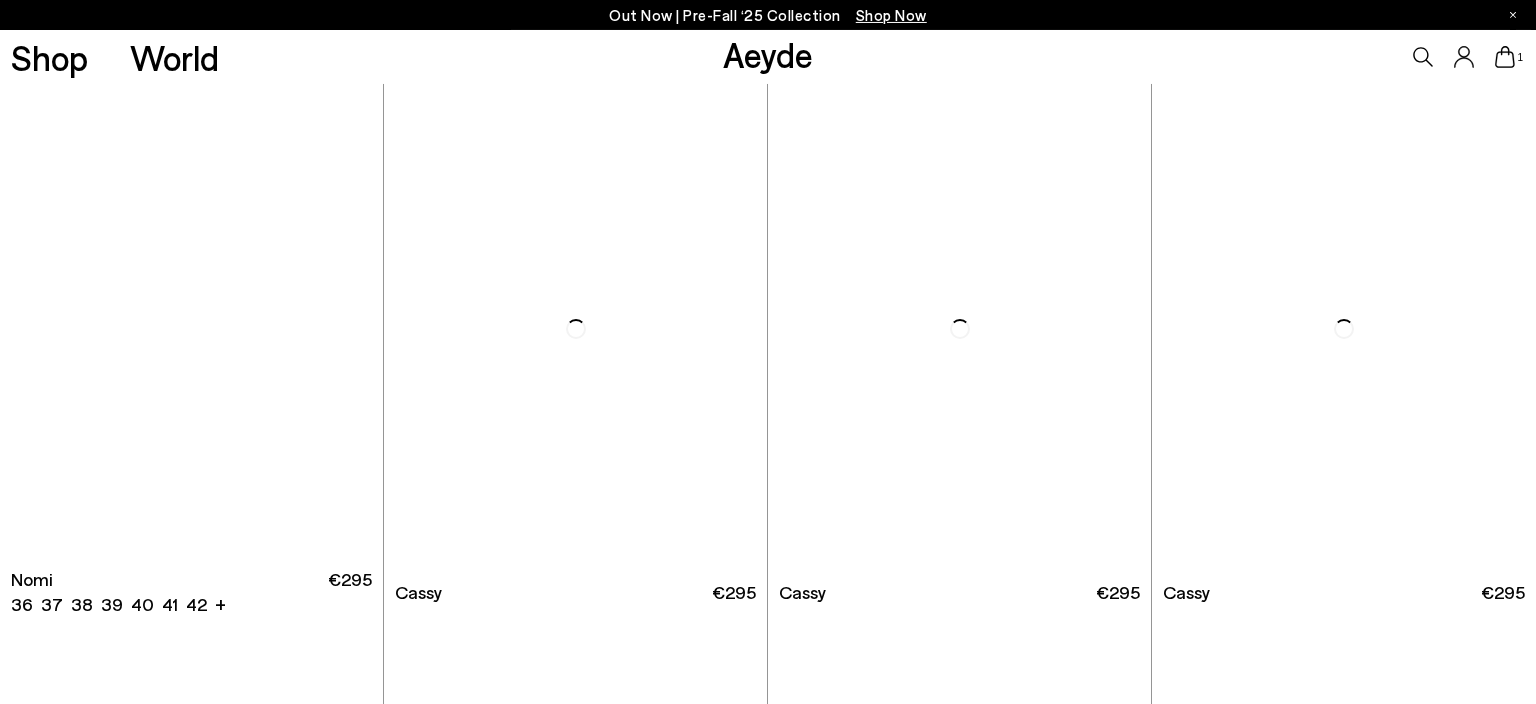 scroll, scrollTop: 1161, scrollLeft: 0, axis: vertical 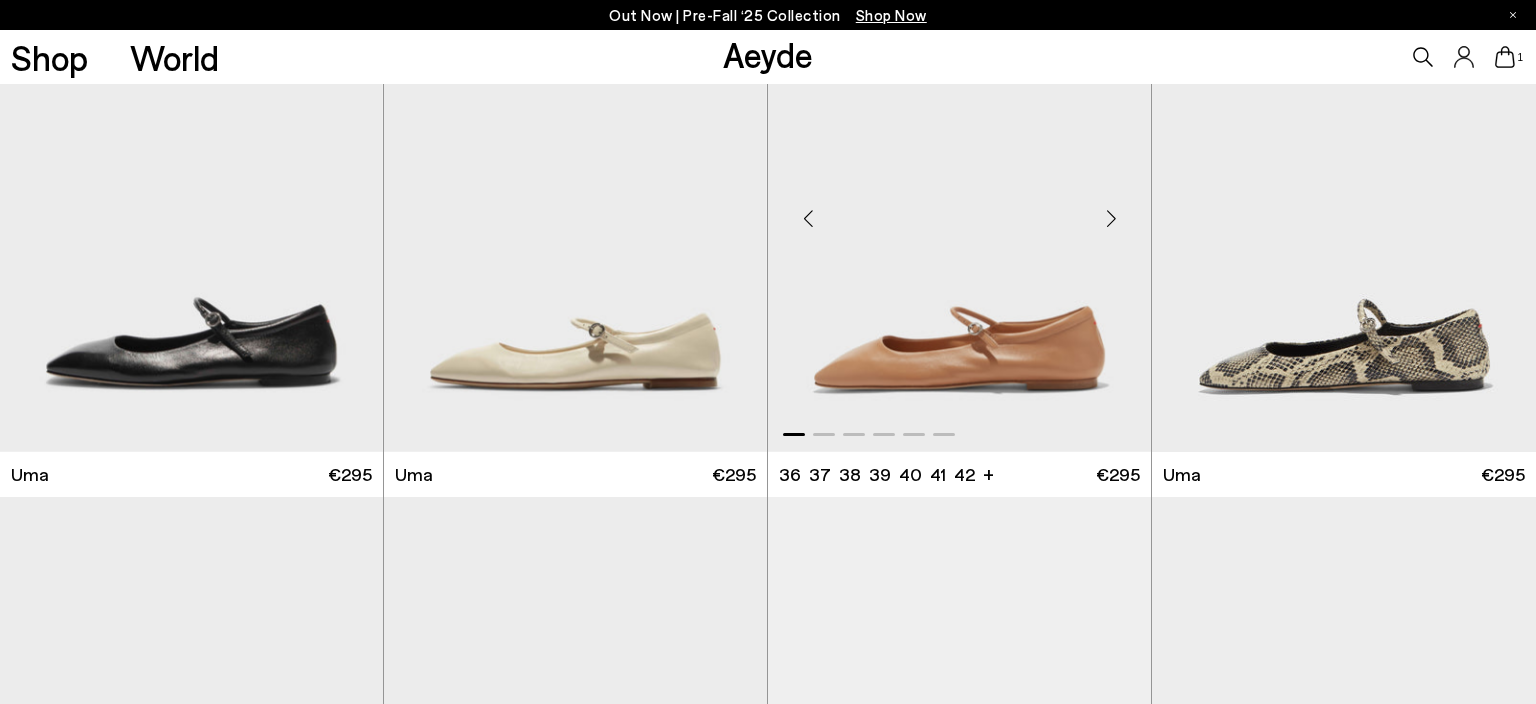 click at bounding box center [1111, 219] 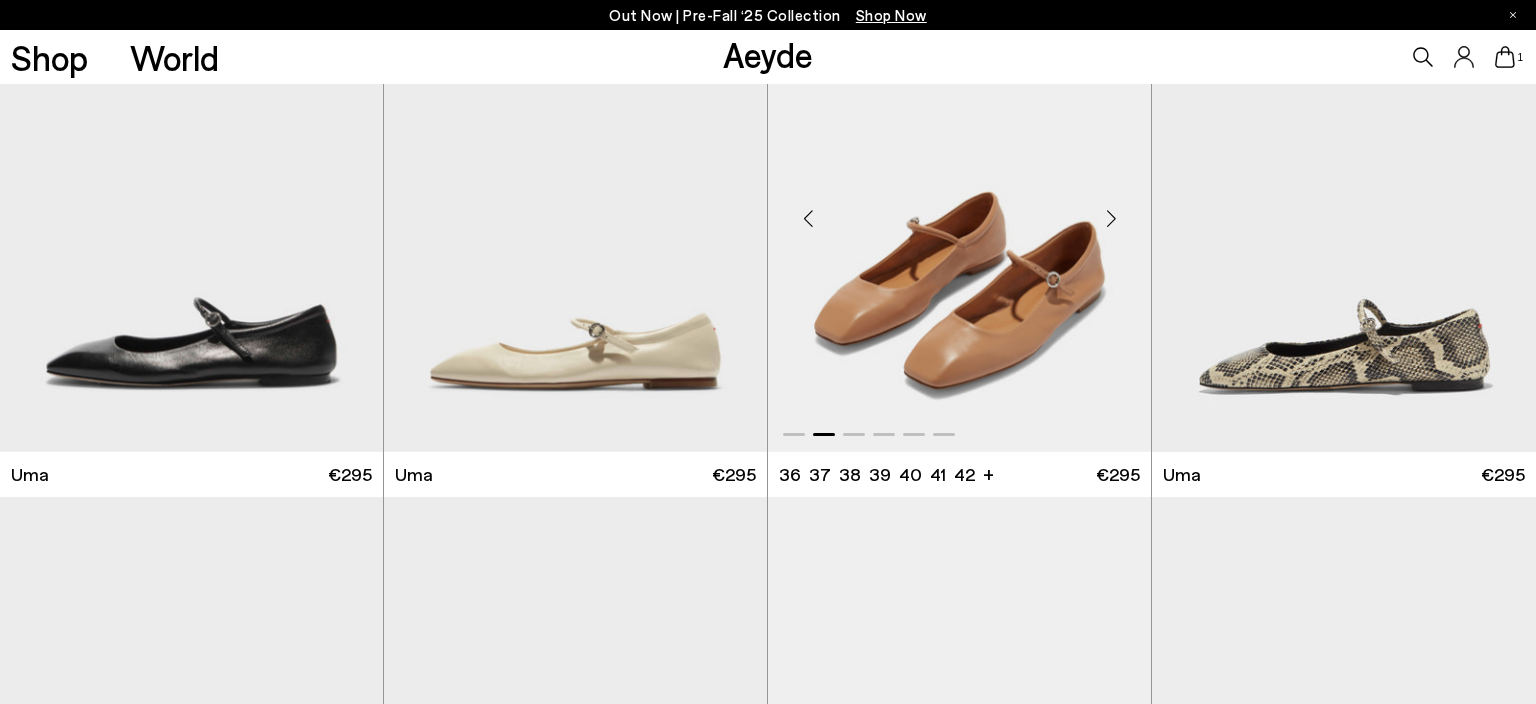 click at bounding box center [1111, 219] 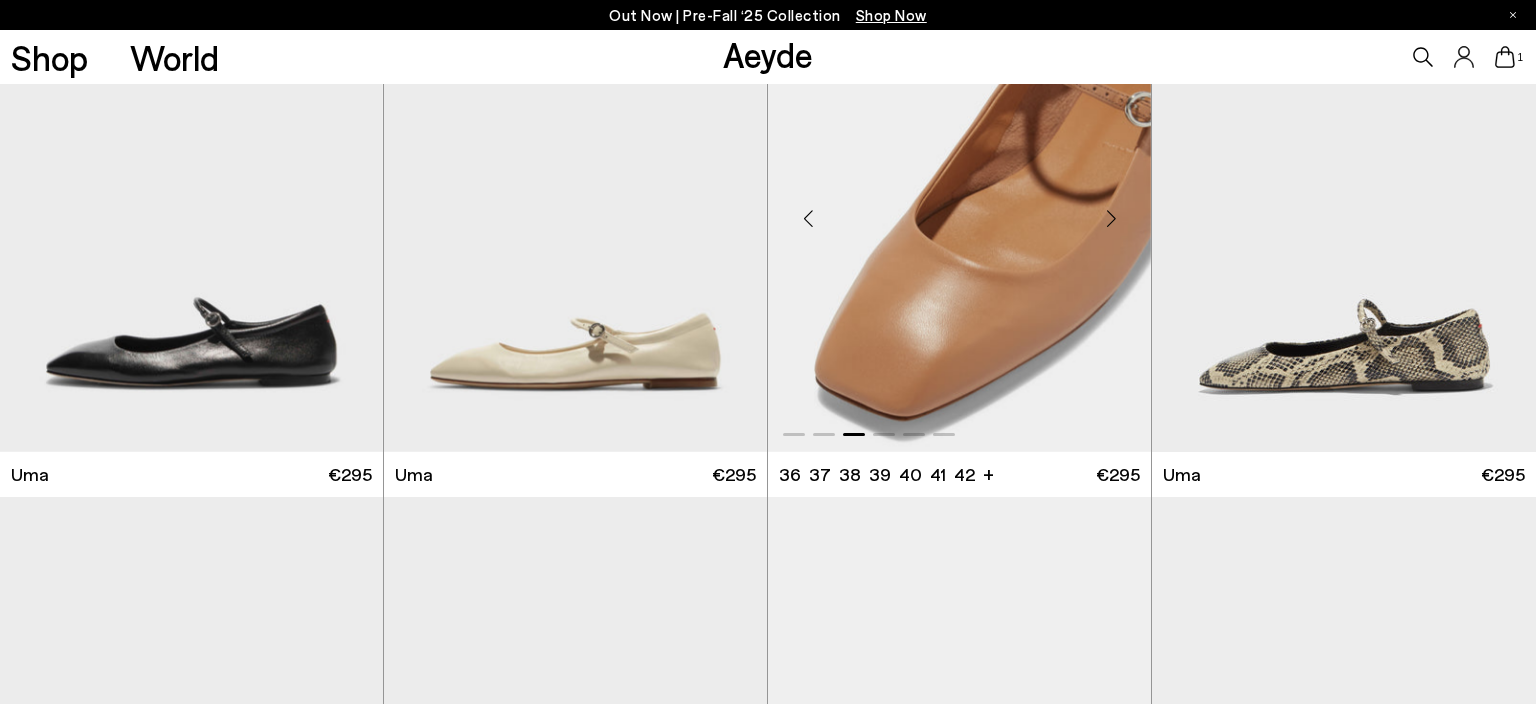 click at bounding box center [1111, 219] 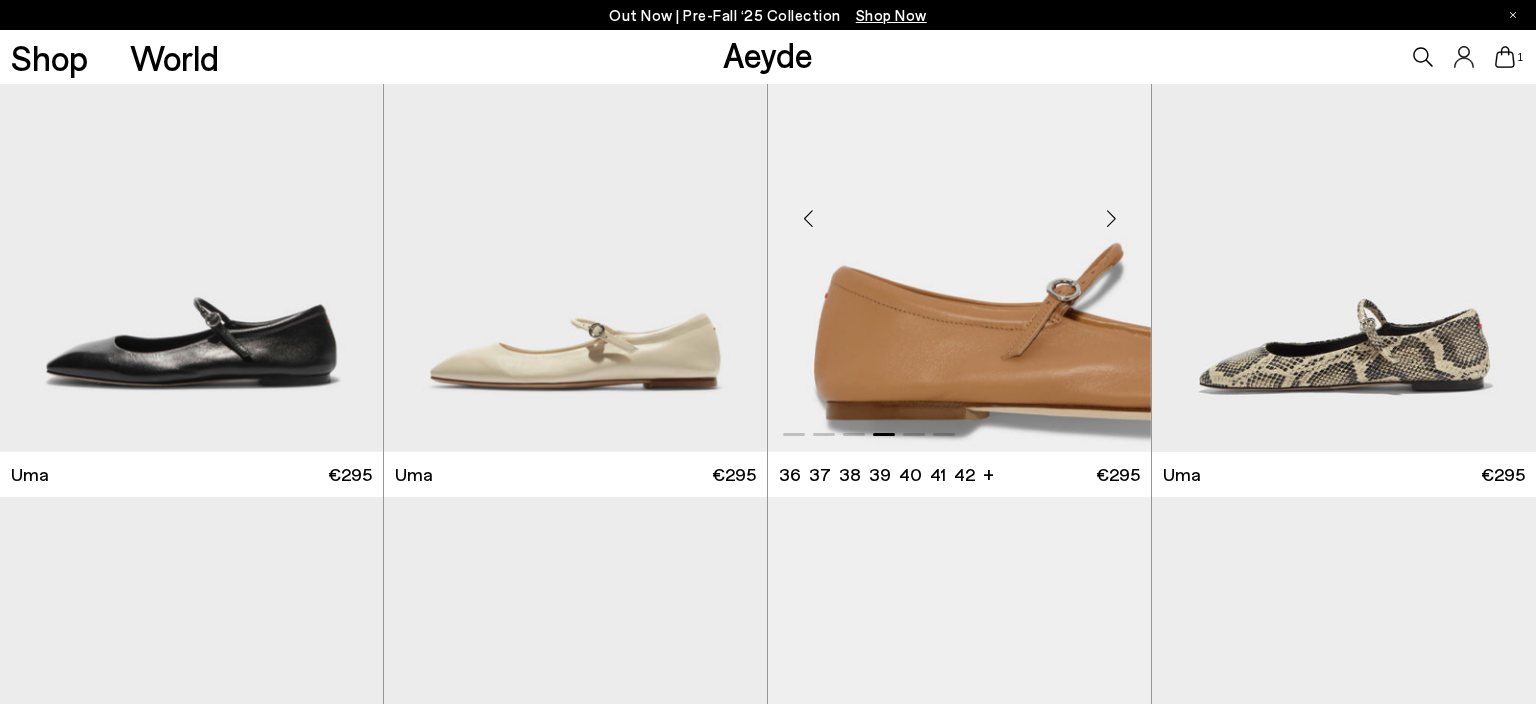 click at bounding box center (1111, 219) 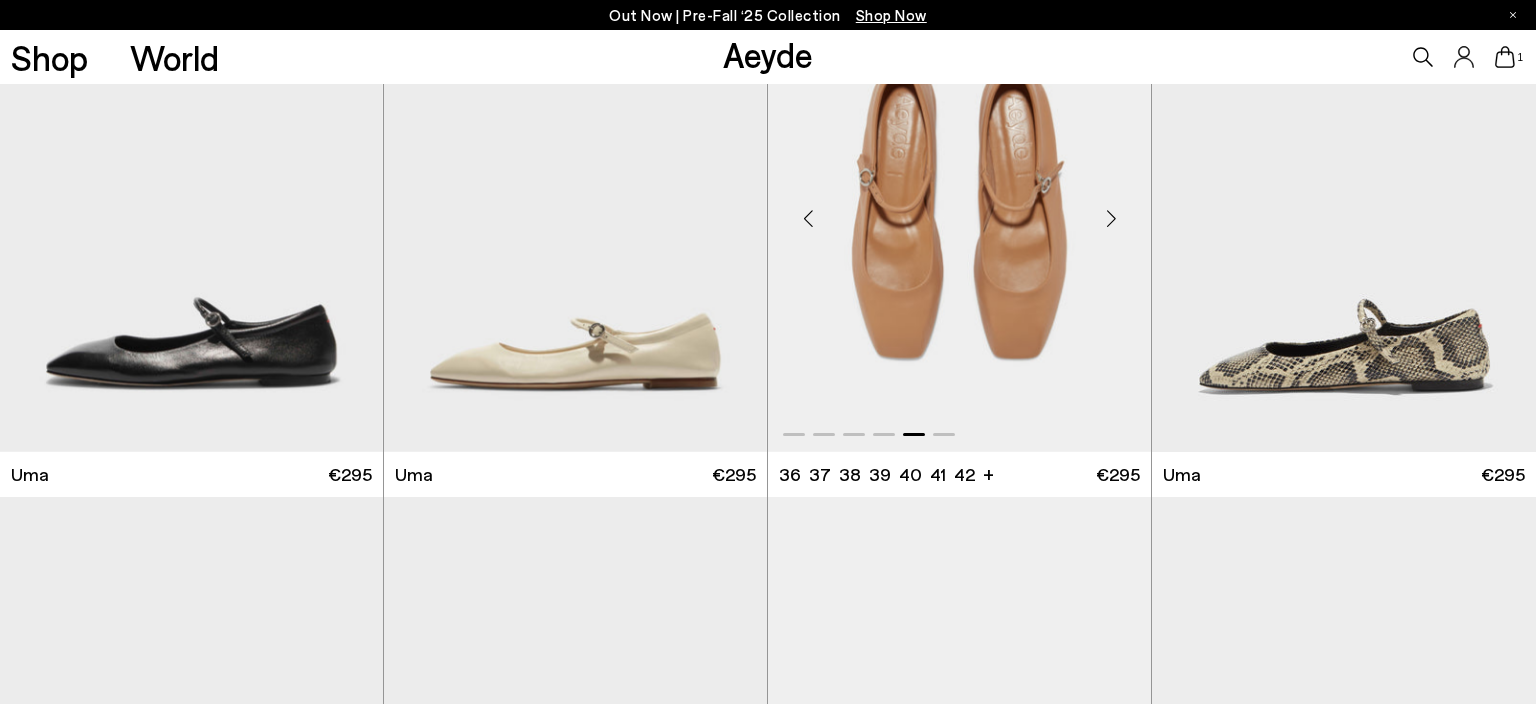 click at bounding box center (1111, 219) 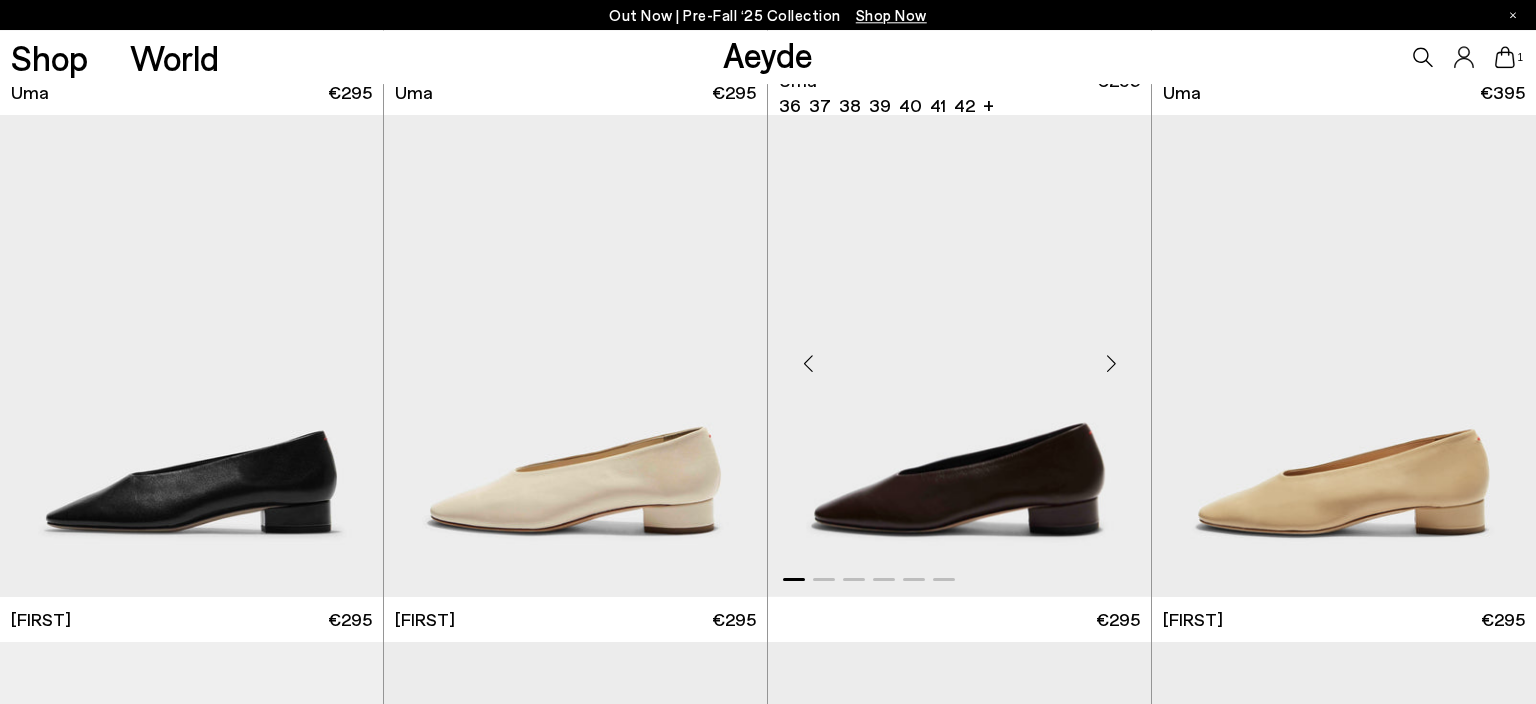 scroll, scrollTop: 4329, scrollLeft: 0, axis: vertical 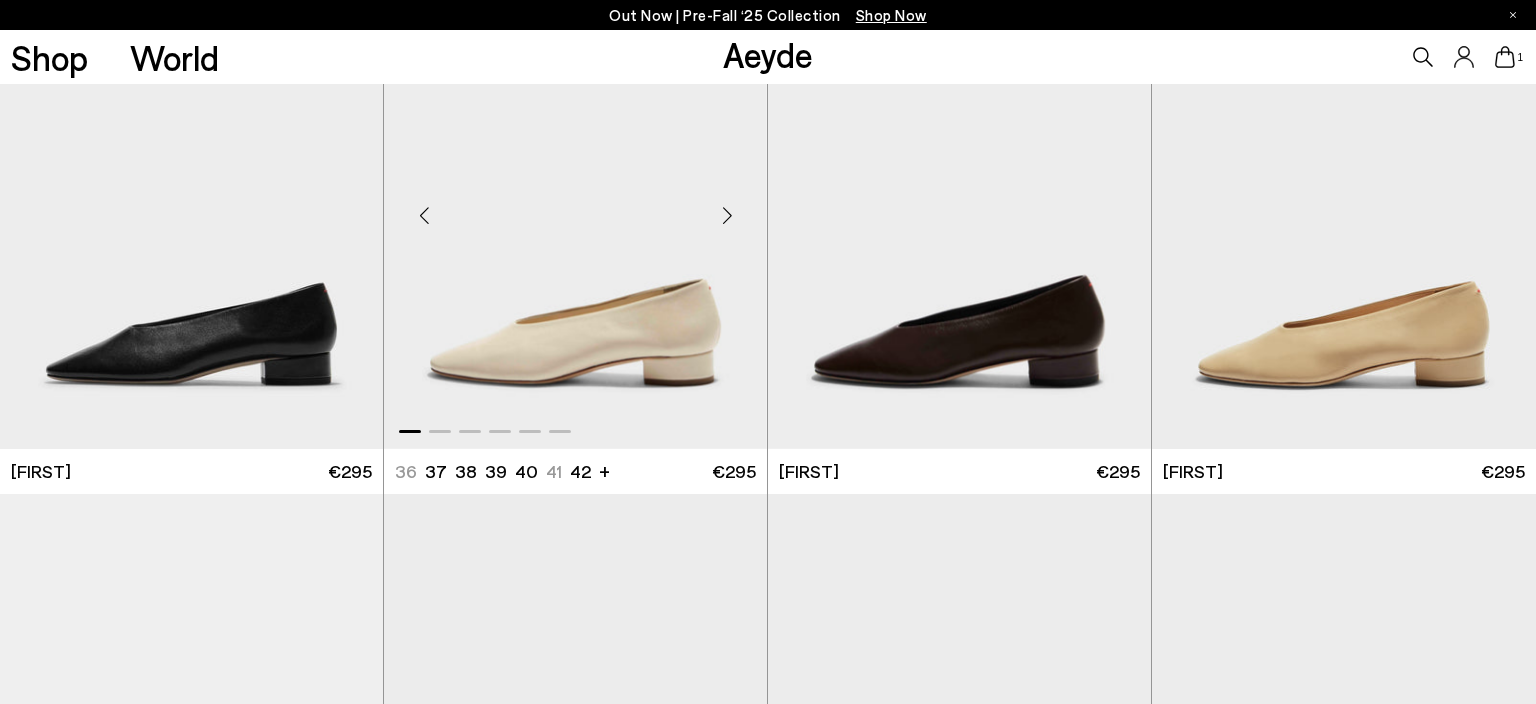 click at bounding box center (727, 216) 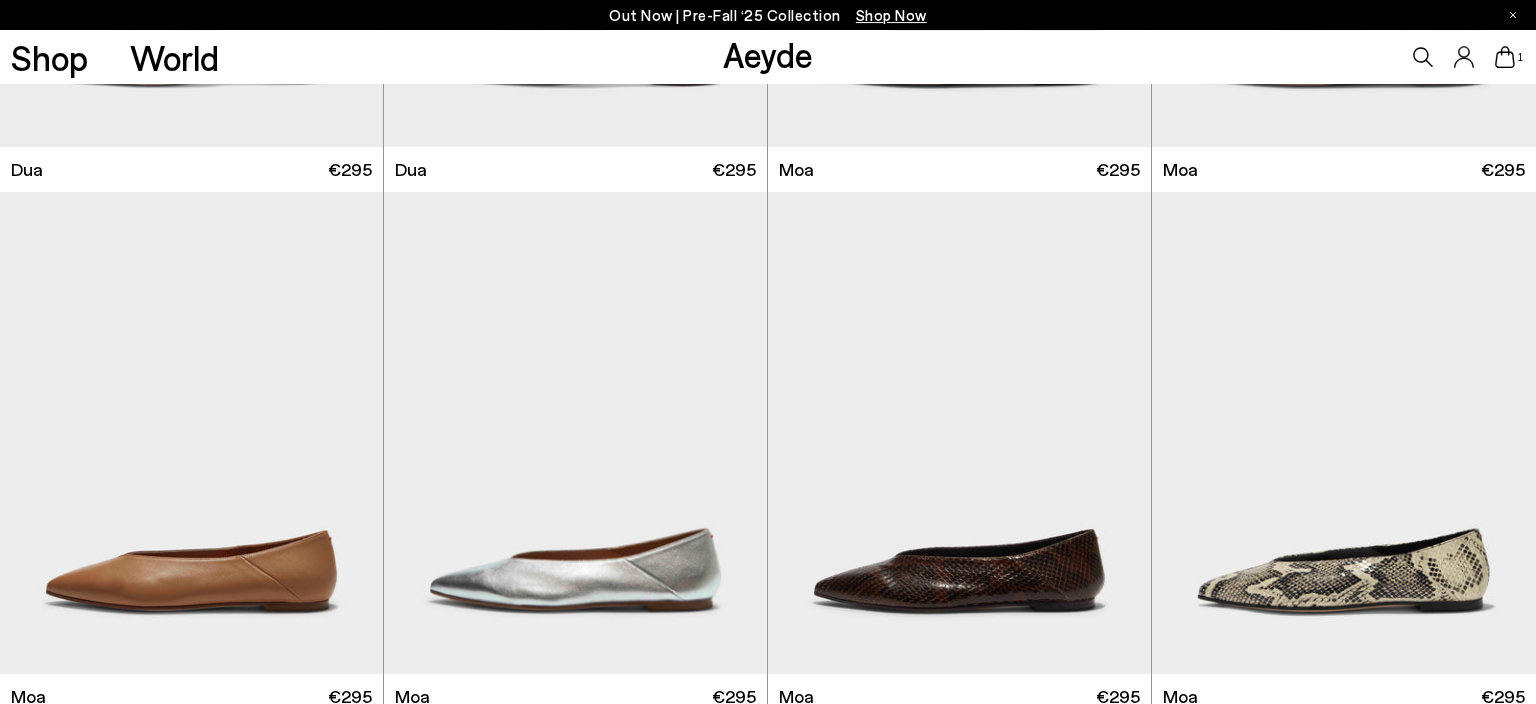 scroll, scrollTop: 6336, scrollLeft: 0, axis: vertical 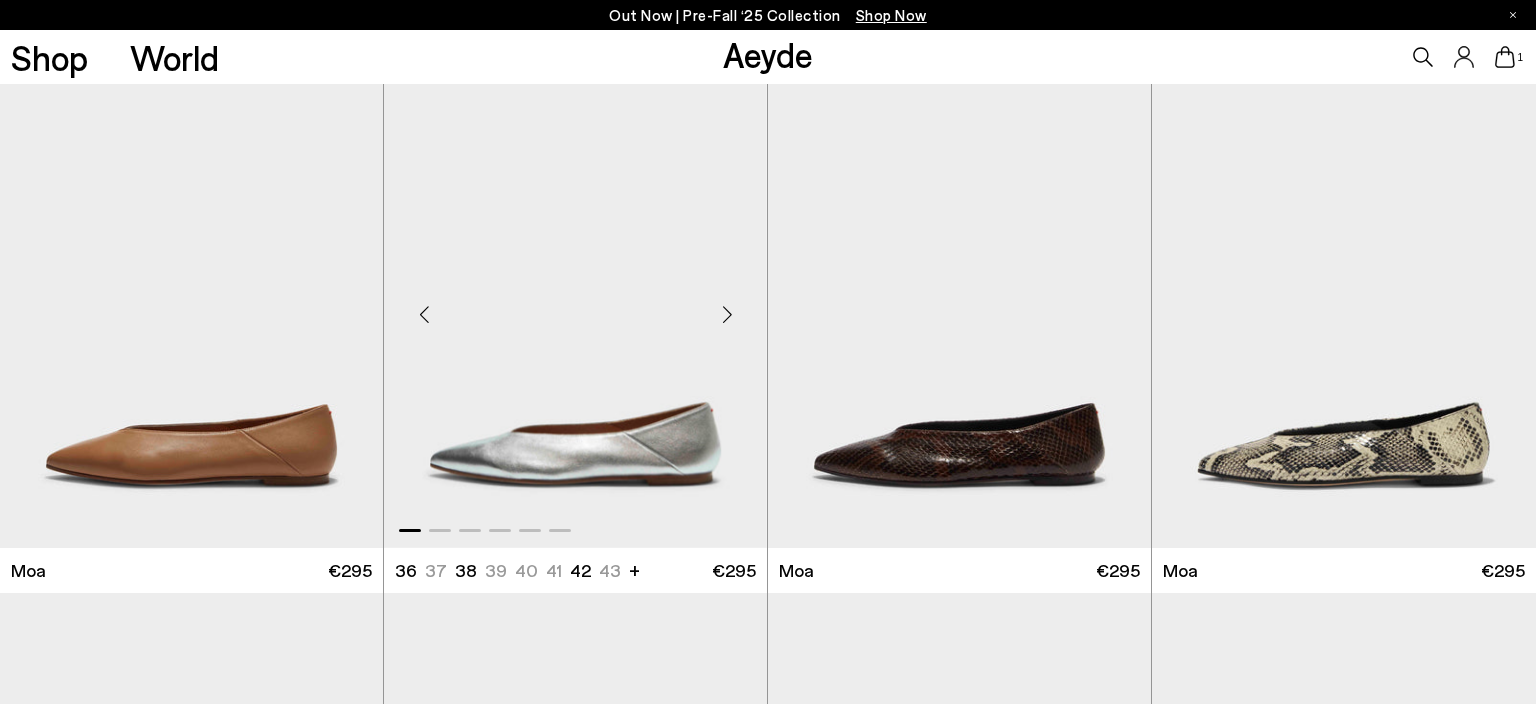 click at bounding box center (727, 315) 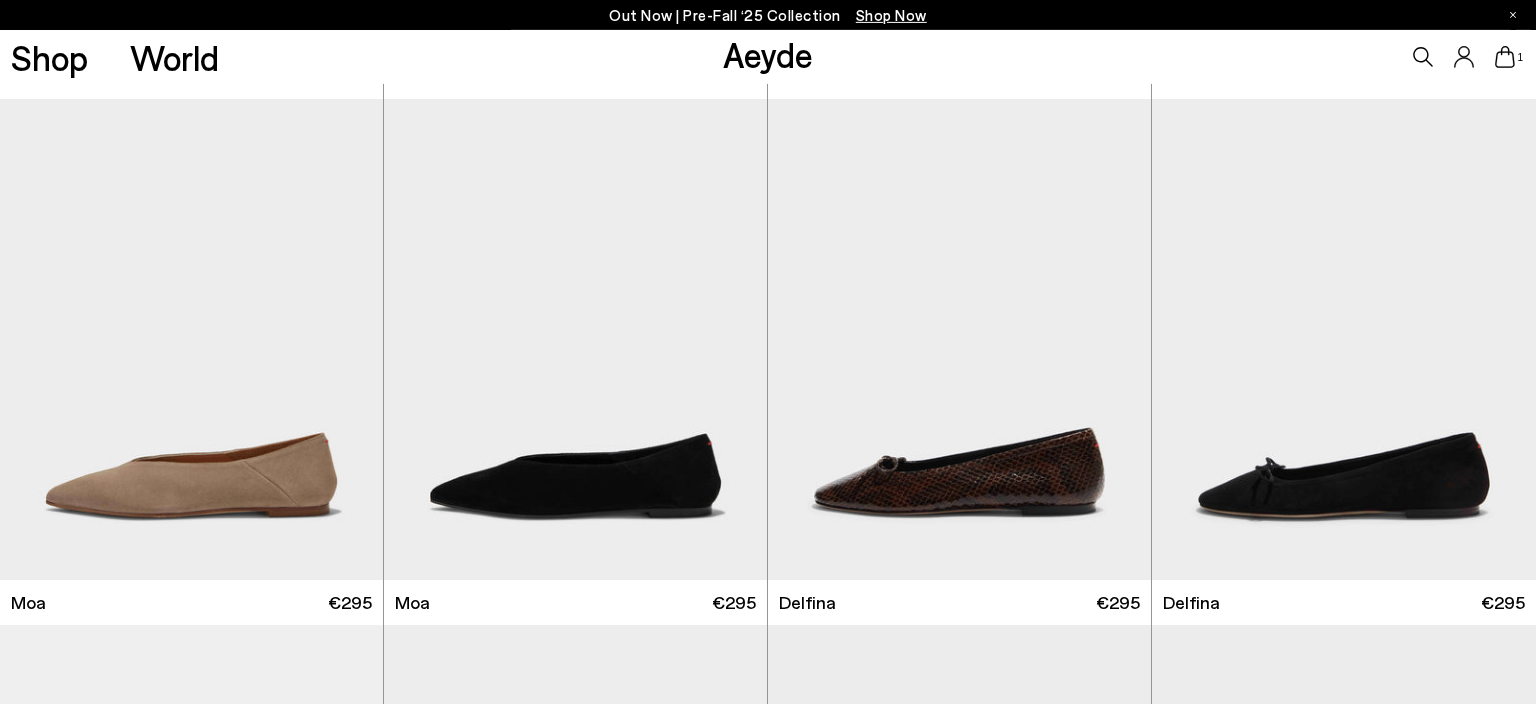 scroll, scrollTop: 6864, scrollLeft: 0, axis: vertical 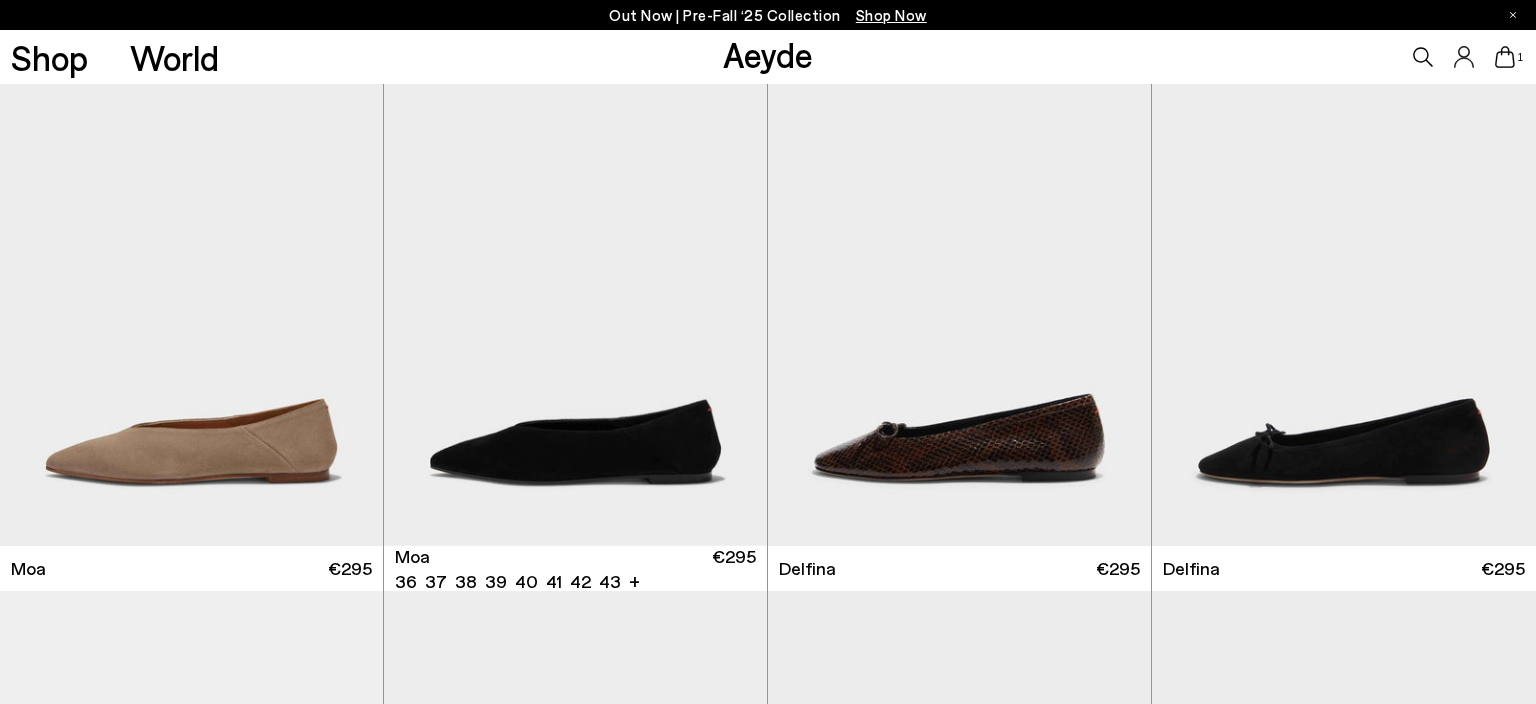 click at bounding box center (727, 313) 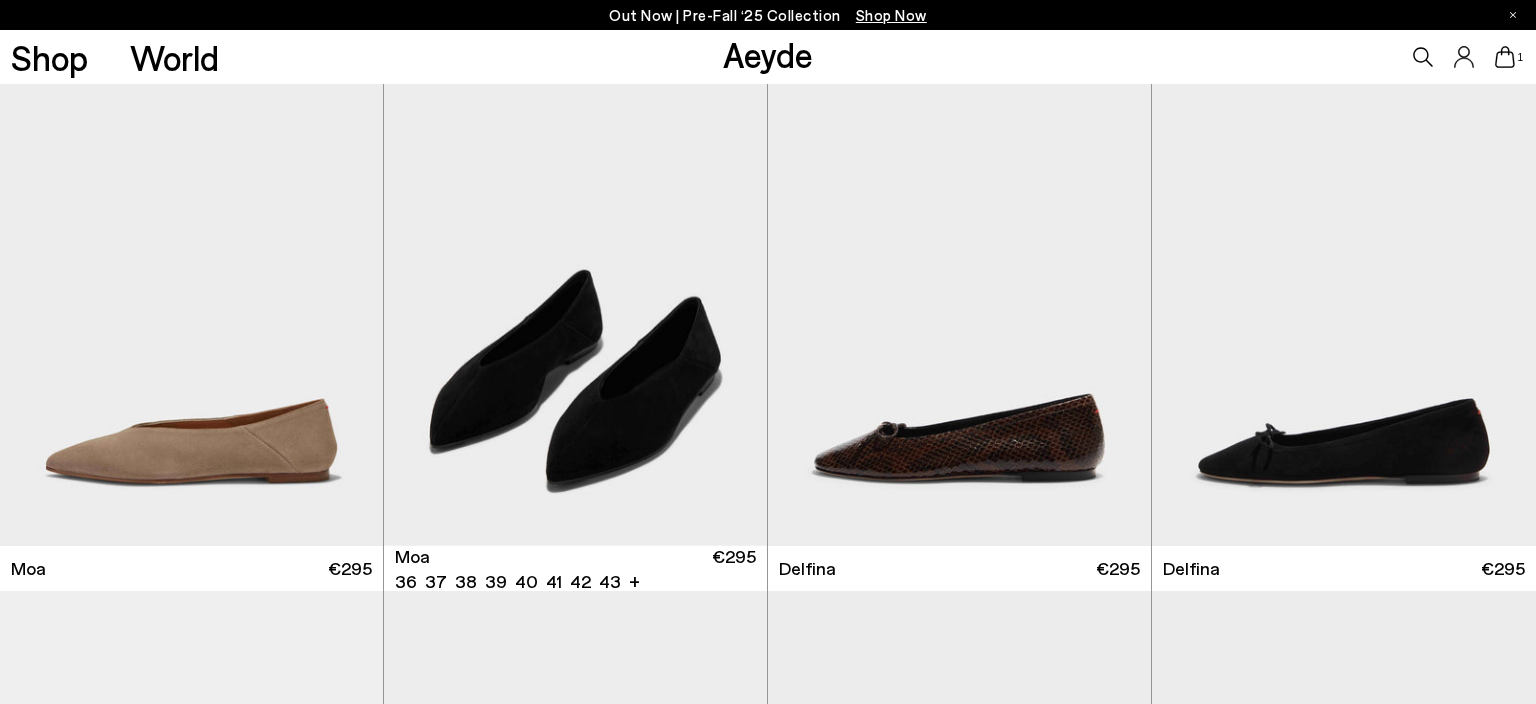 click at bounding box center [727, 313] 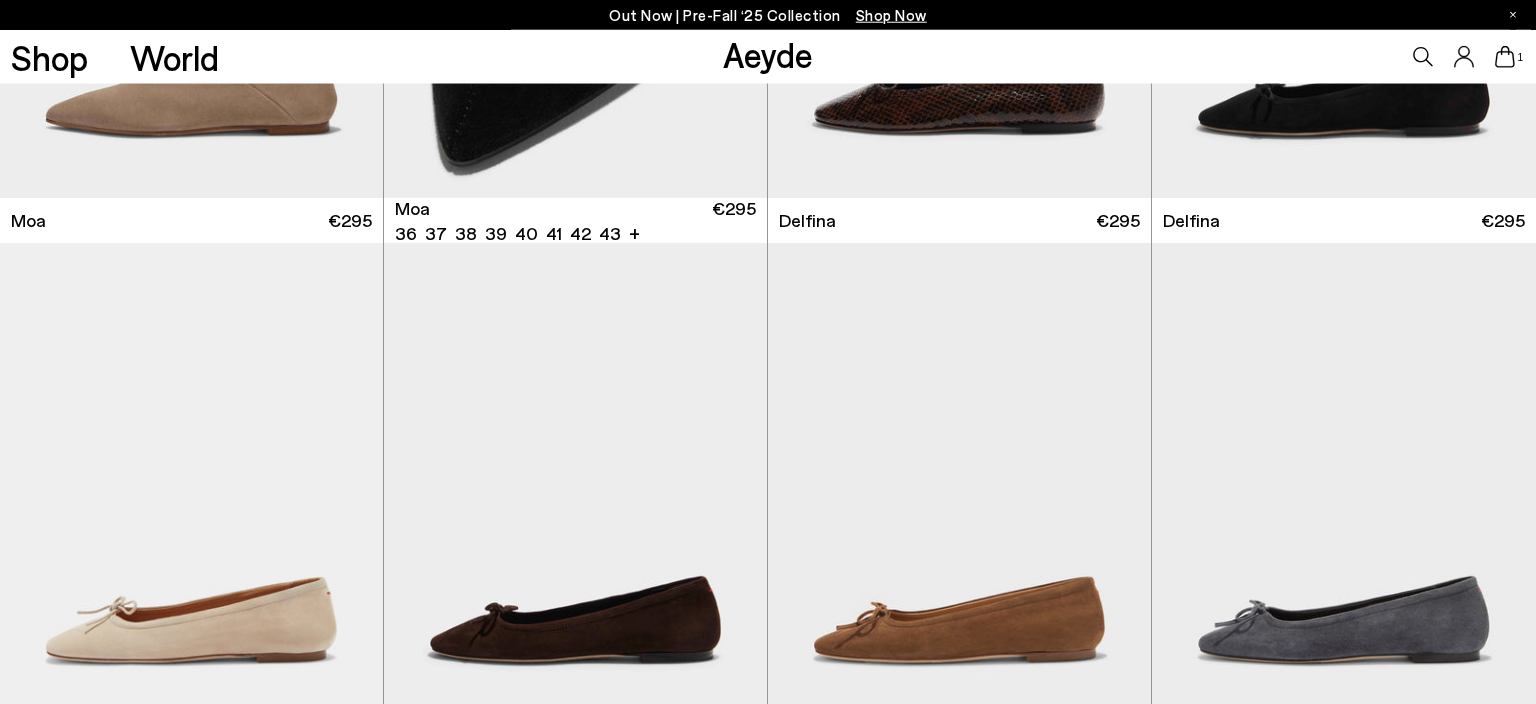 scroll, scrollTop: 7392, scrollLeft: 0, axis: vertical 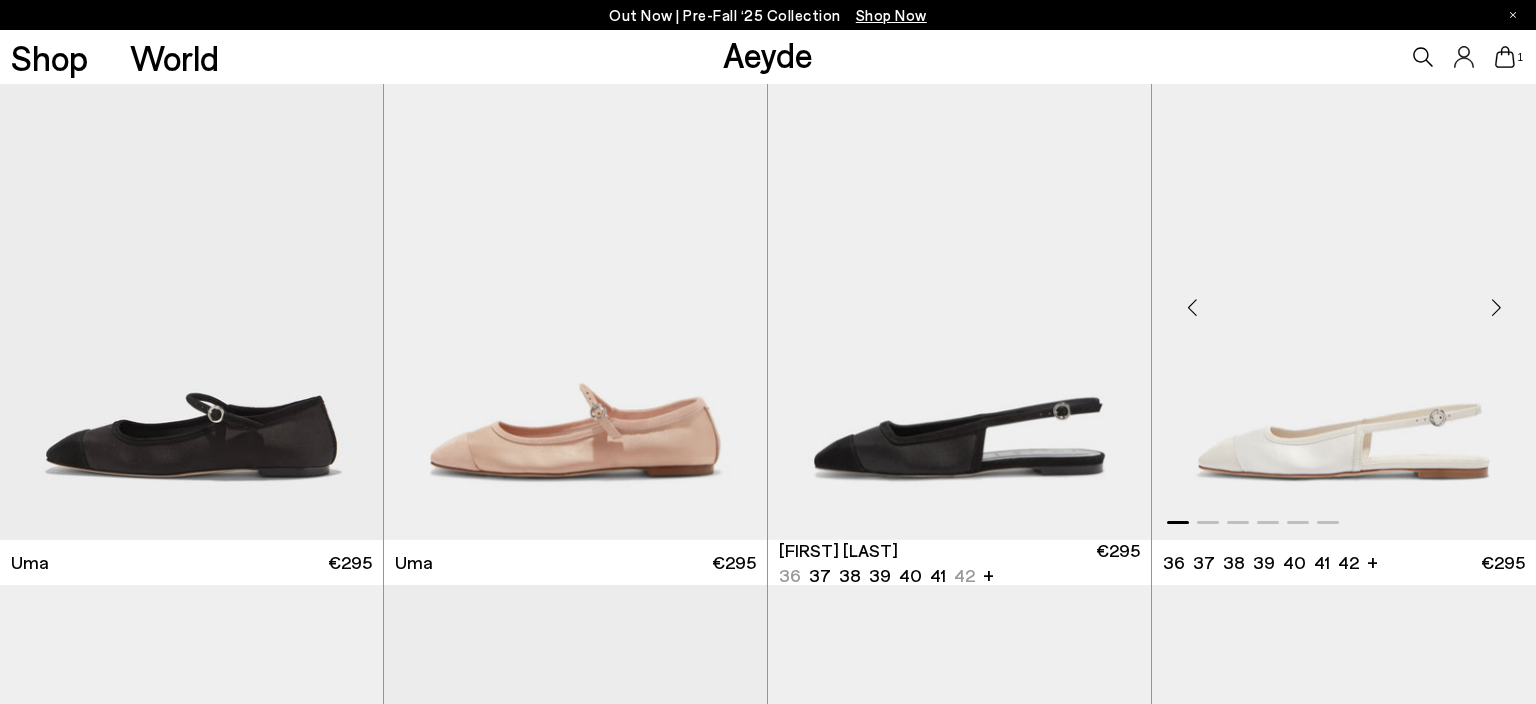 click at bounding box center (1496, 307) 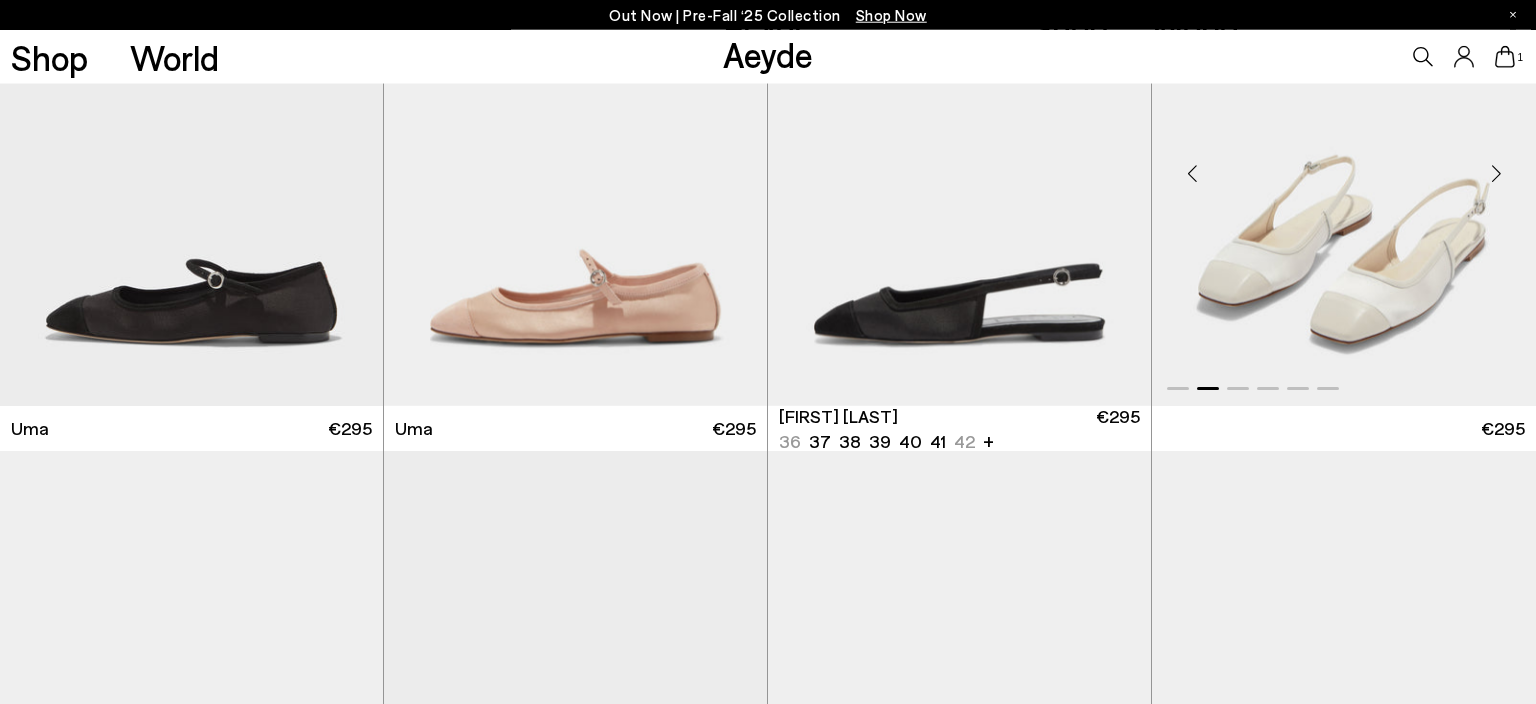 scroll, scrollTop: 8976, scrollLeft: 0, axis: vertical 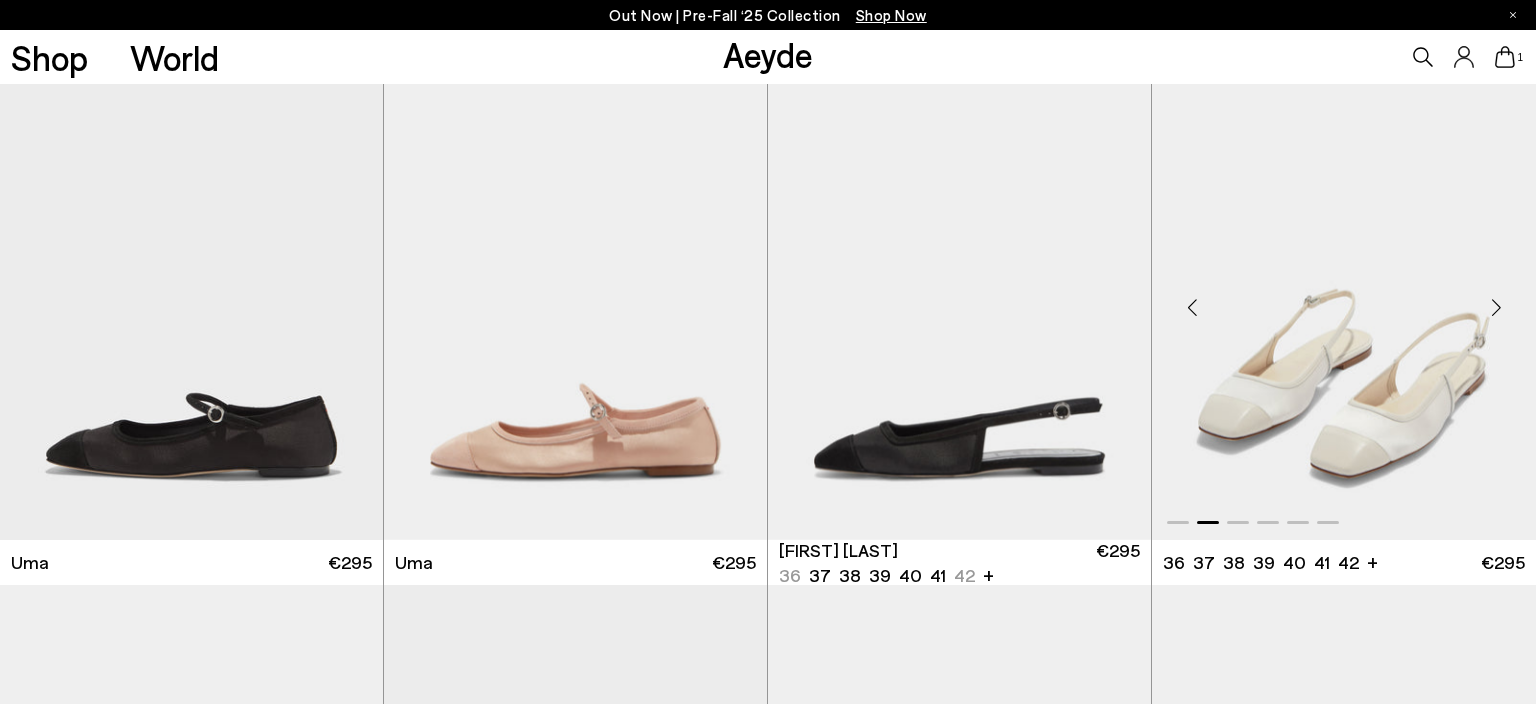 click at bounding box center (1496, 307) 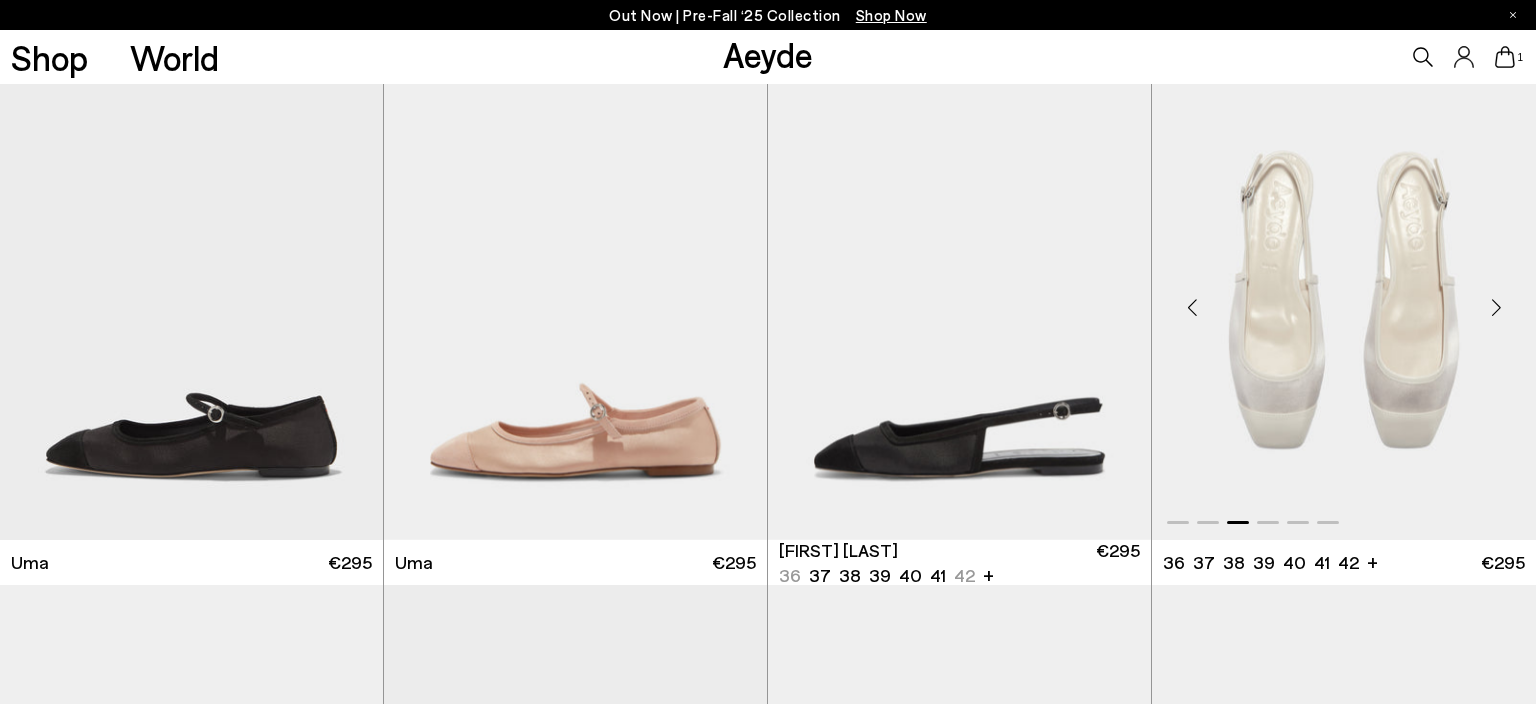 click at bounding box center (1496, 307) 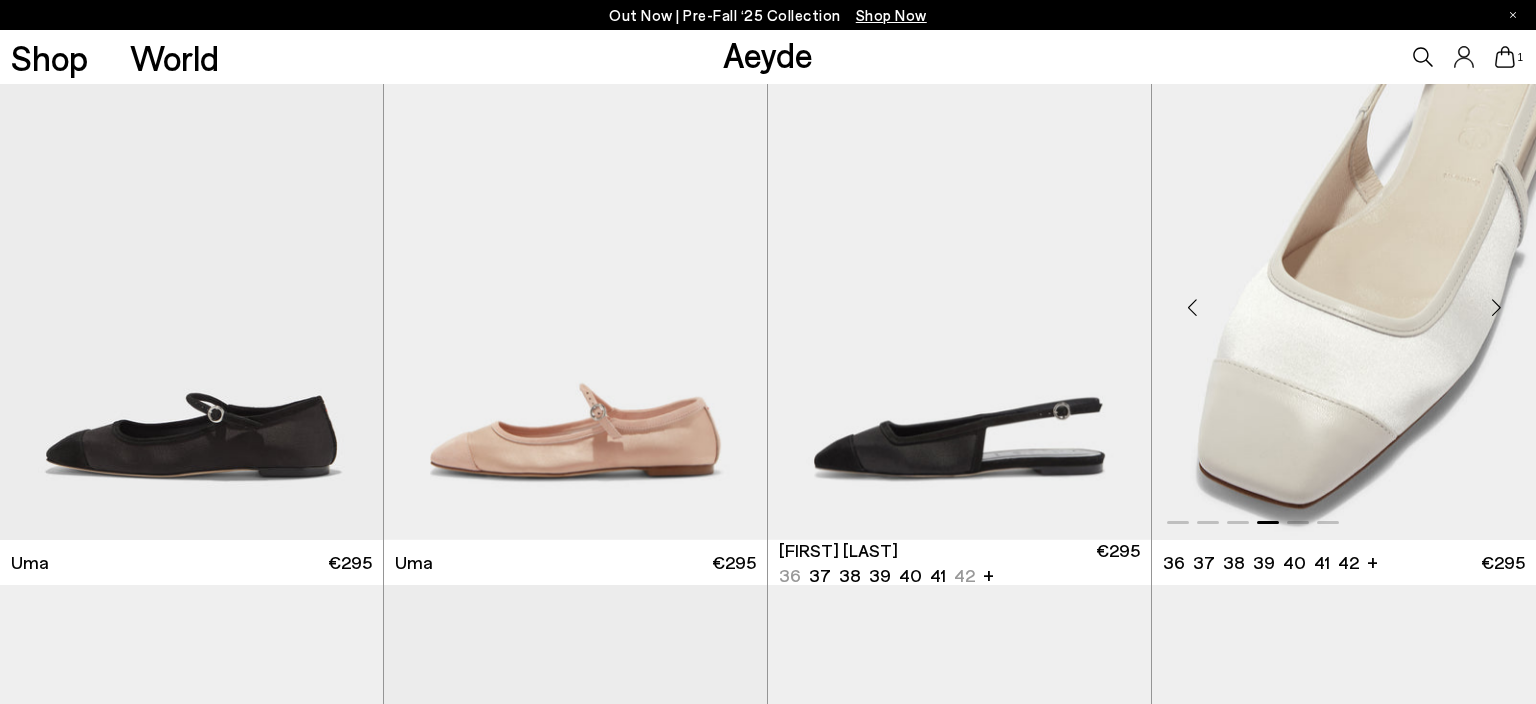 click at bounding box center (1496, 307) 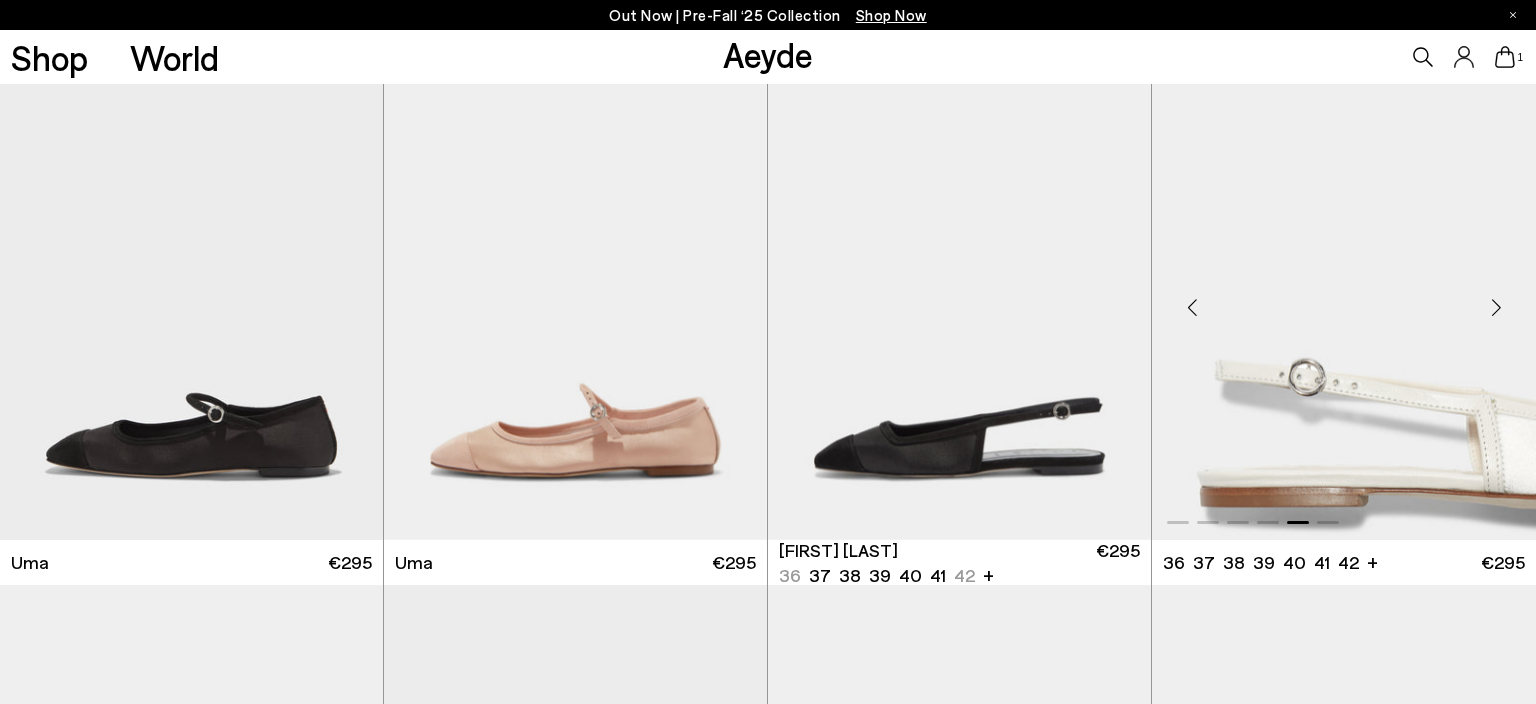 click at bounding box center [1496, 307] 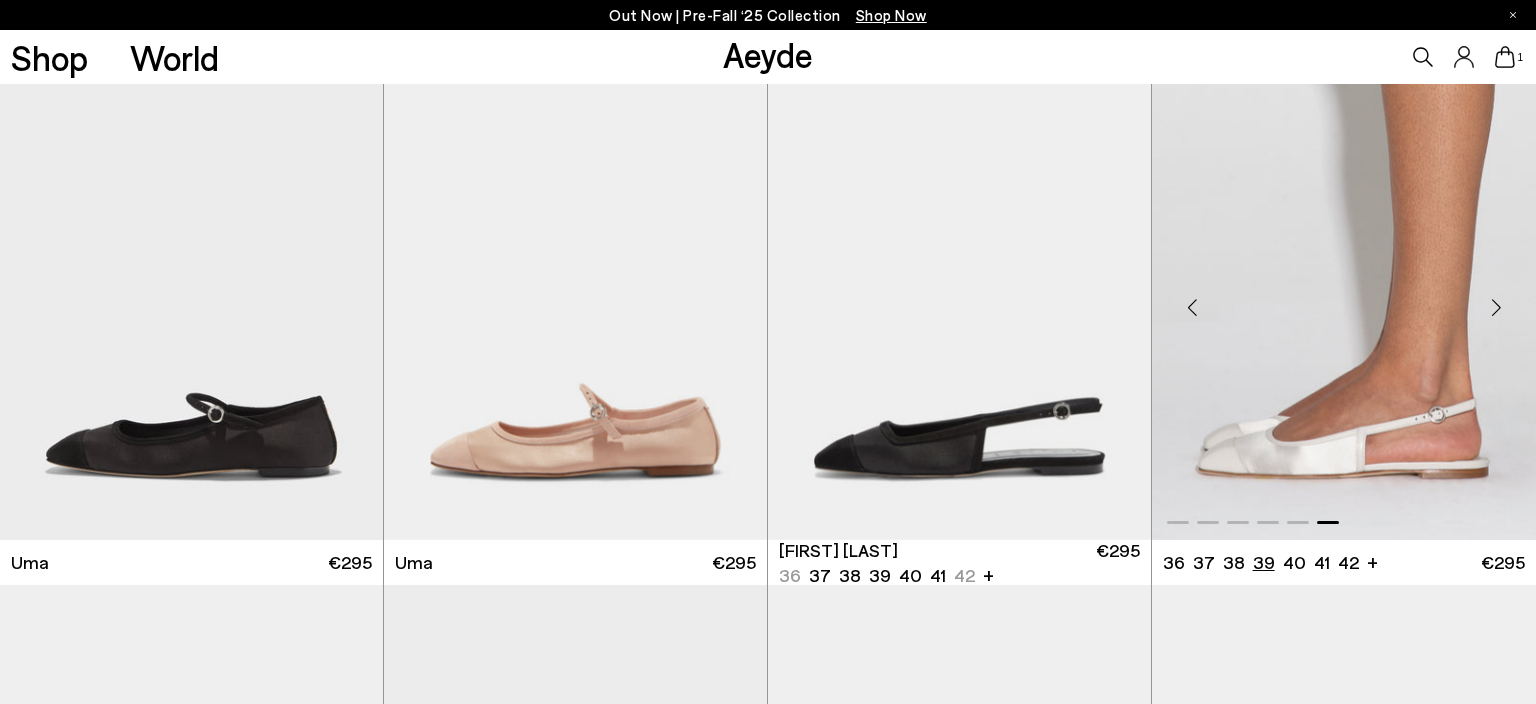 click on "39" at bounding box center (1264, 562) 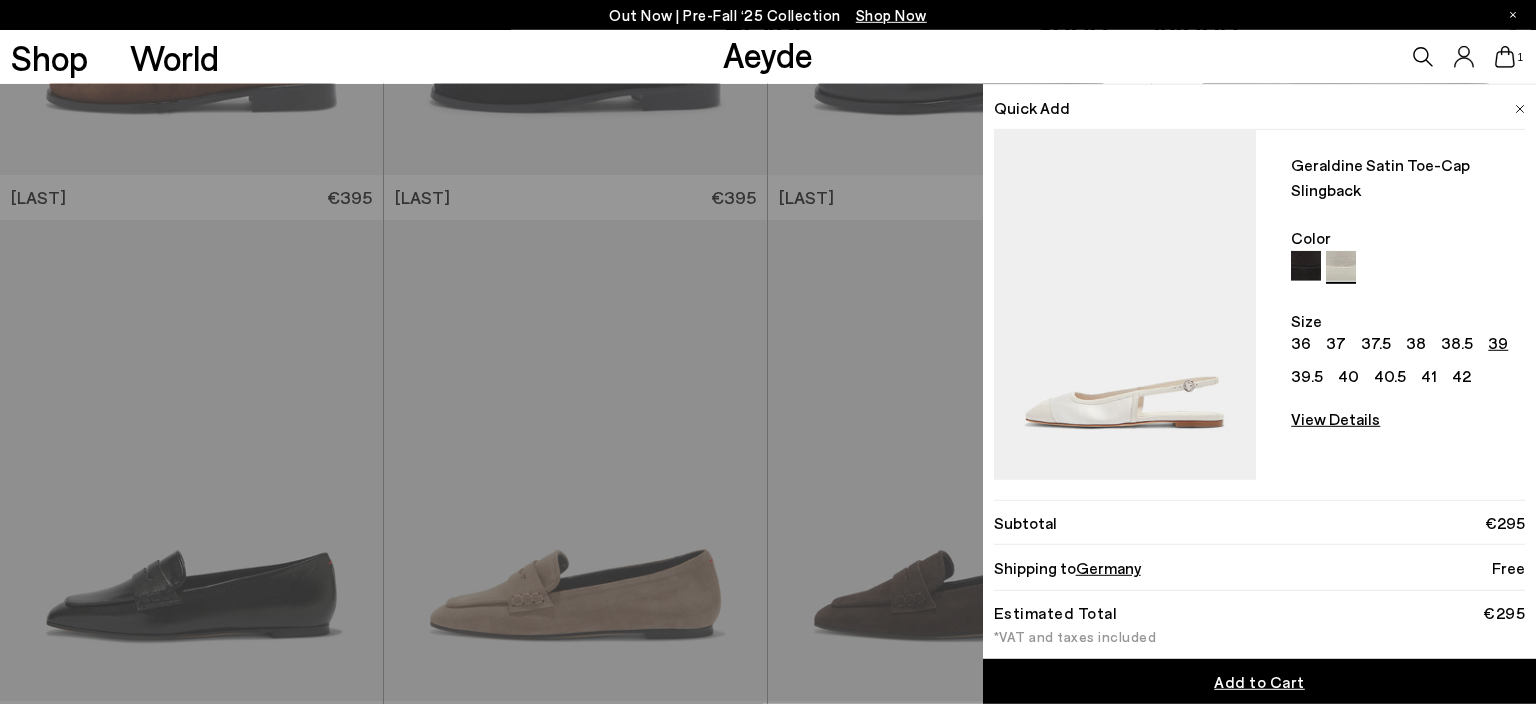 scroll, scrollTop: 10032, scrollLeft: 0, axis: vertical 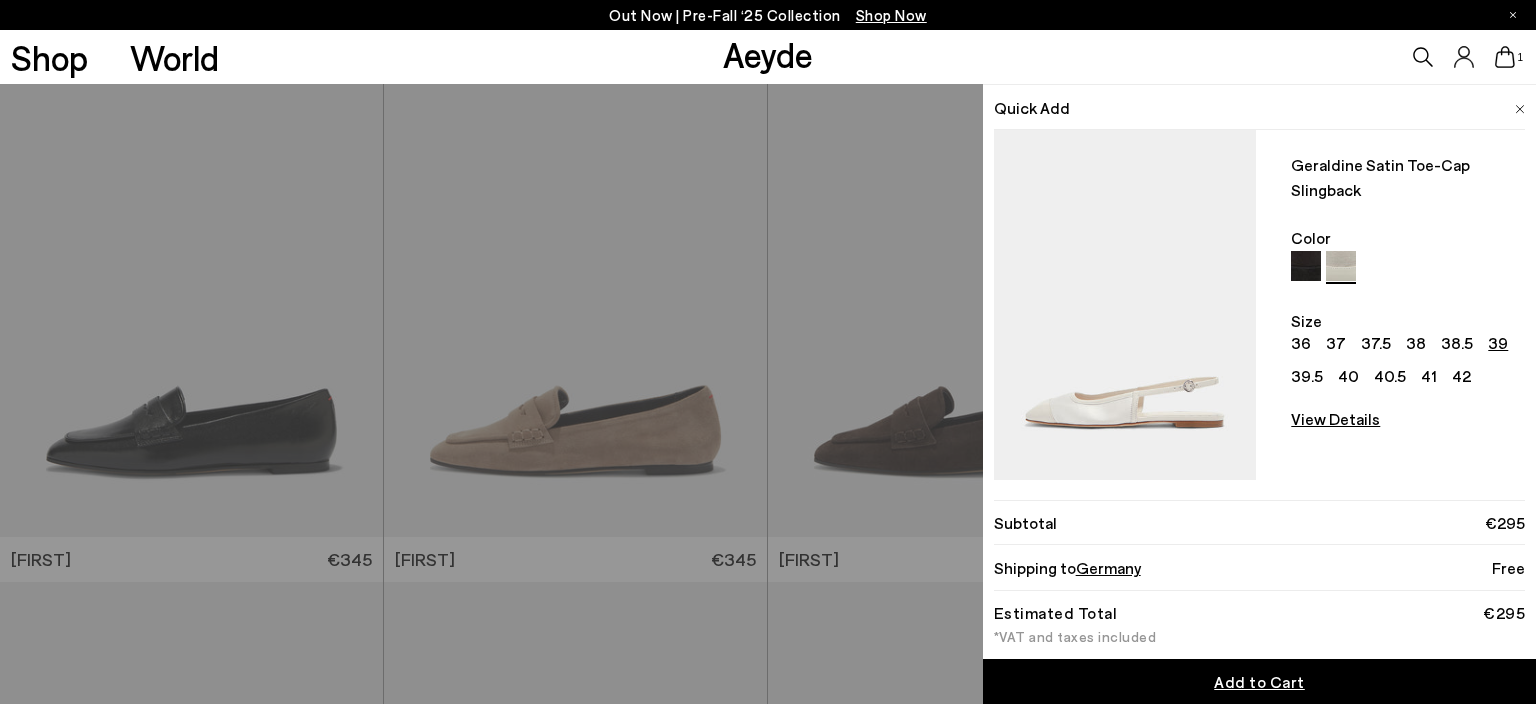 click on "39" at bounding box center [1498, 343] 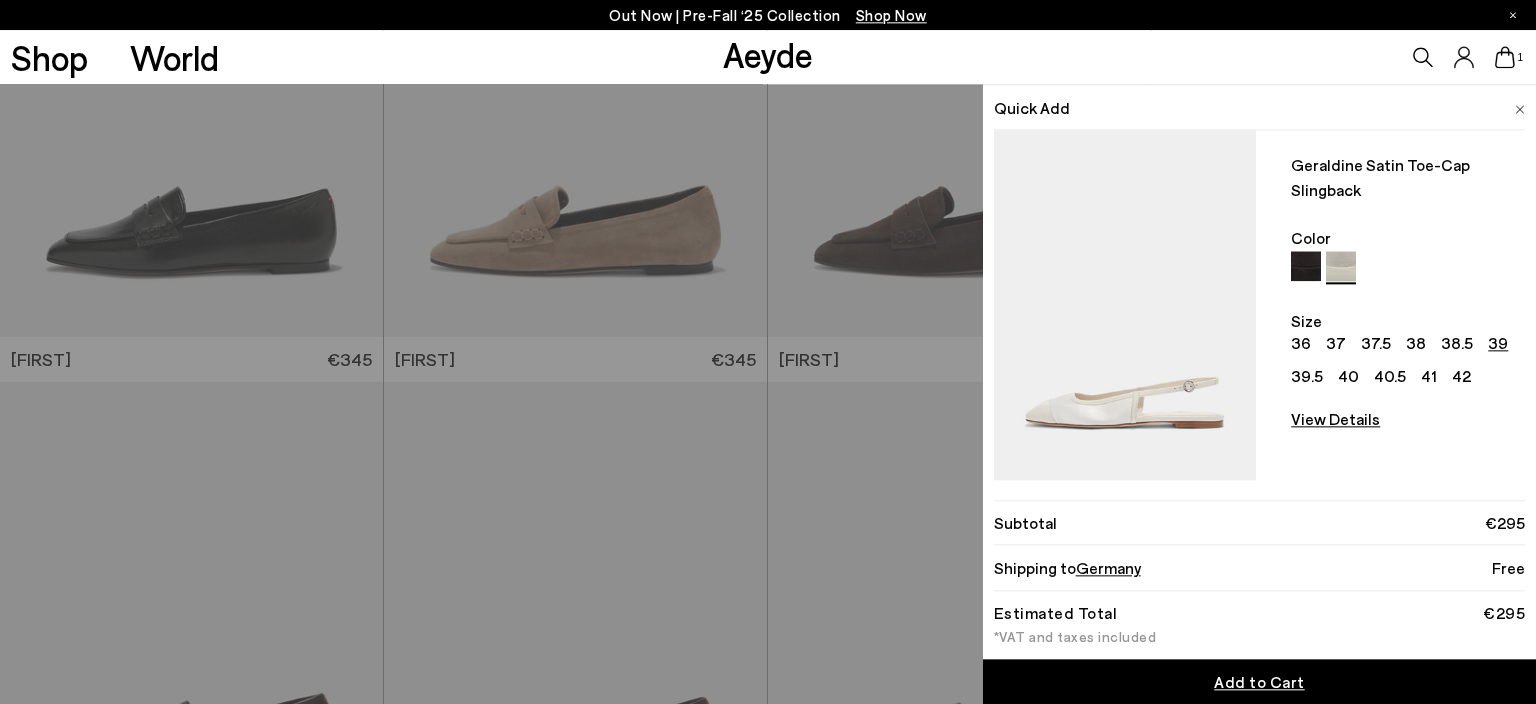 scroll, scrollTop: 10454, scrollLeft: 0, axis: vertical 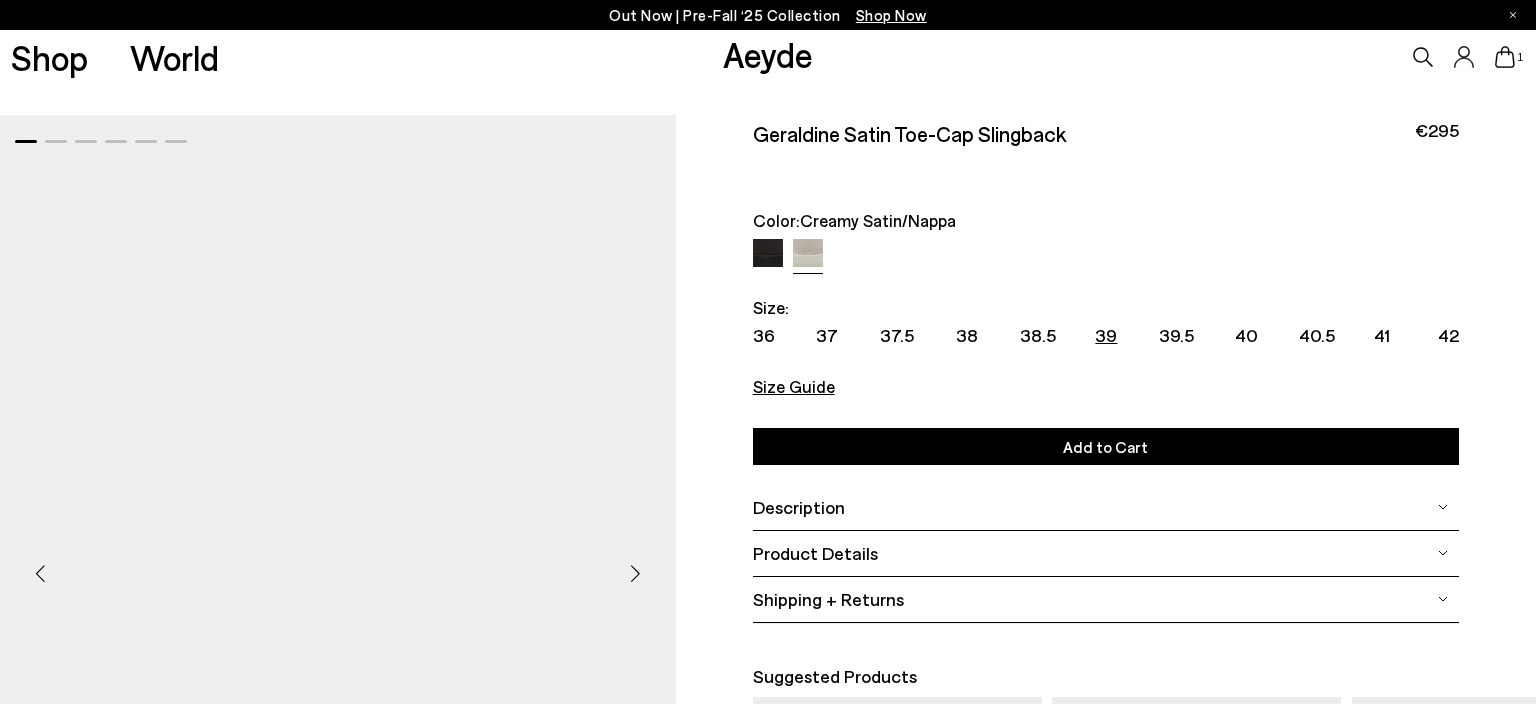 click on "39" at bounding box center (1106, 335) 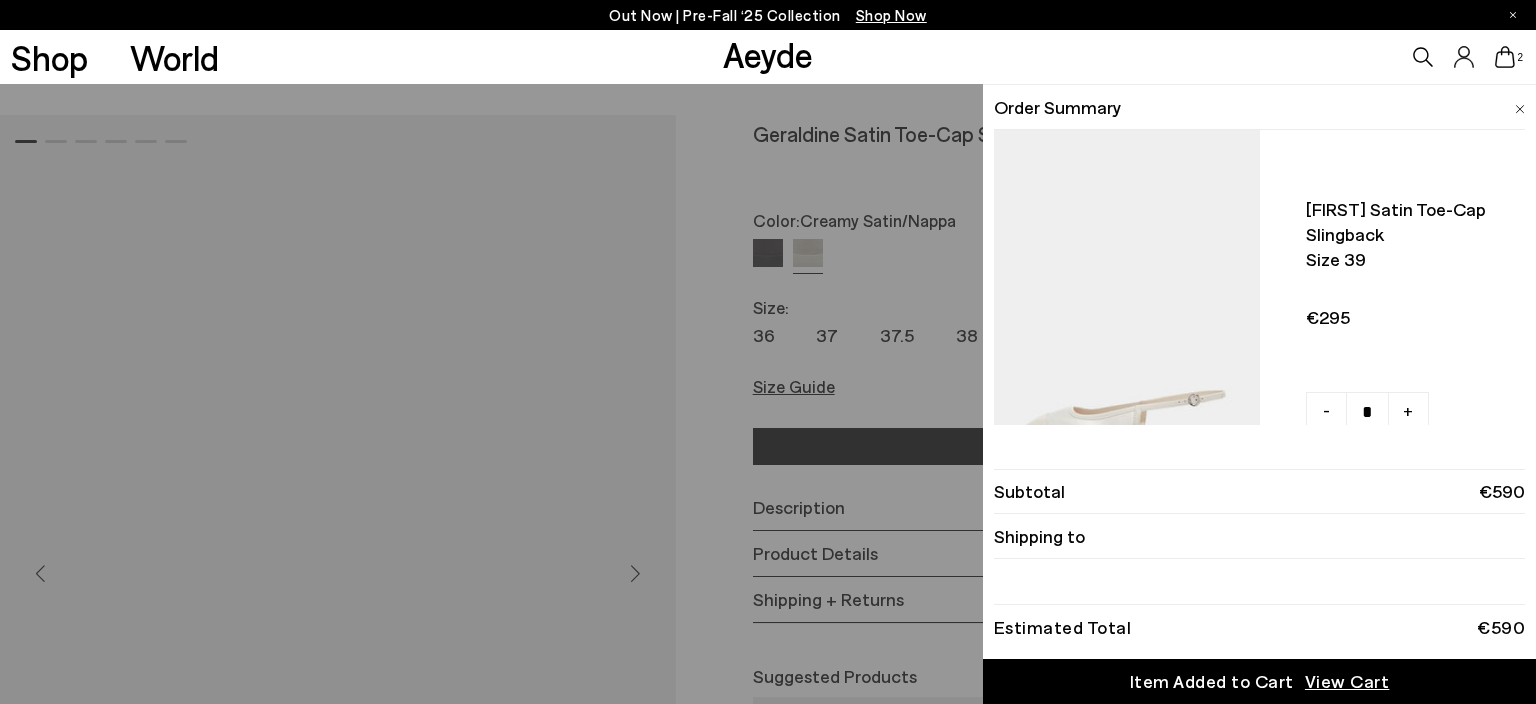 click on "Quick Add
Color
Size
View Details
Order Summary
Geraldine satin toe-cap slingback
Size
39
- +" at bounding box center [768, 394] 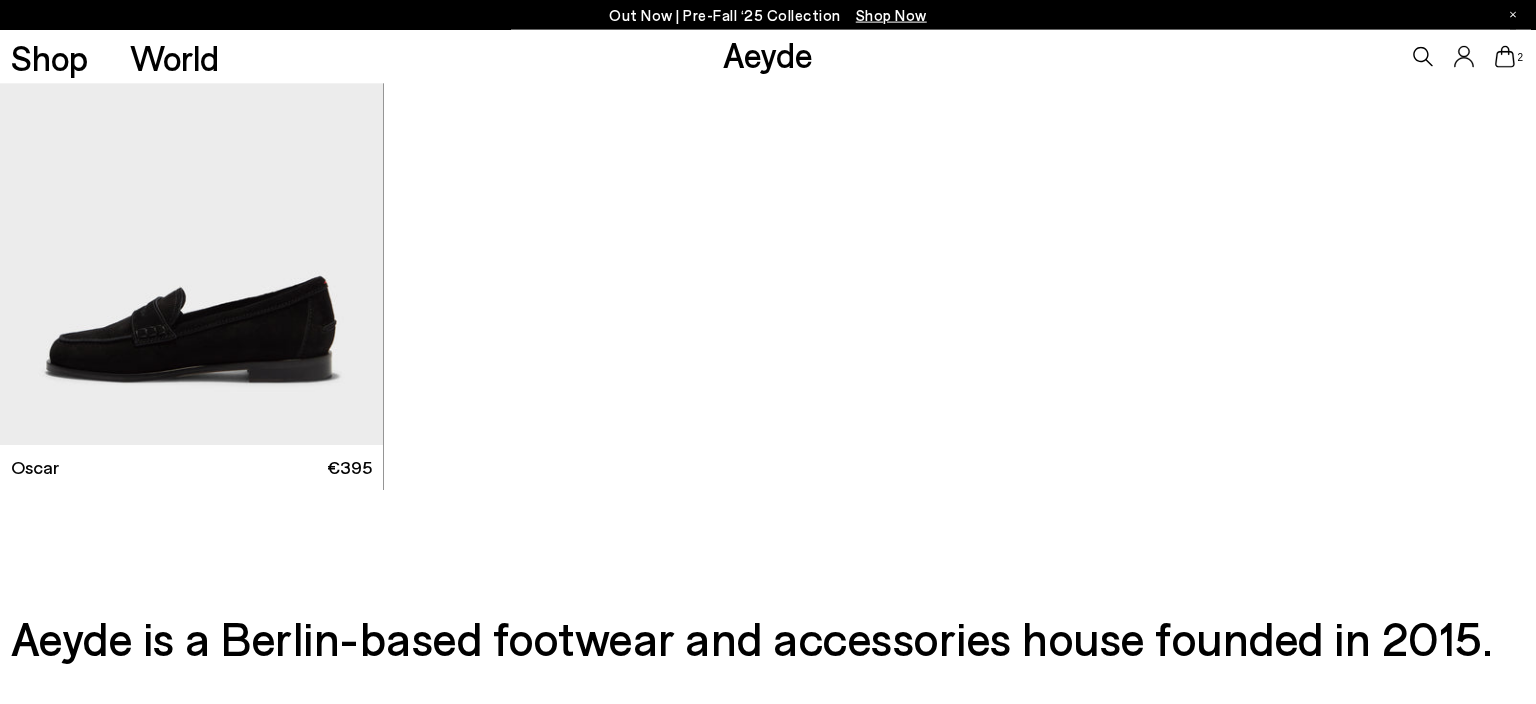 scroll, scrollTop: 11102, scrollLeft: 0, axis: vertical 